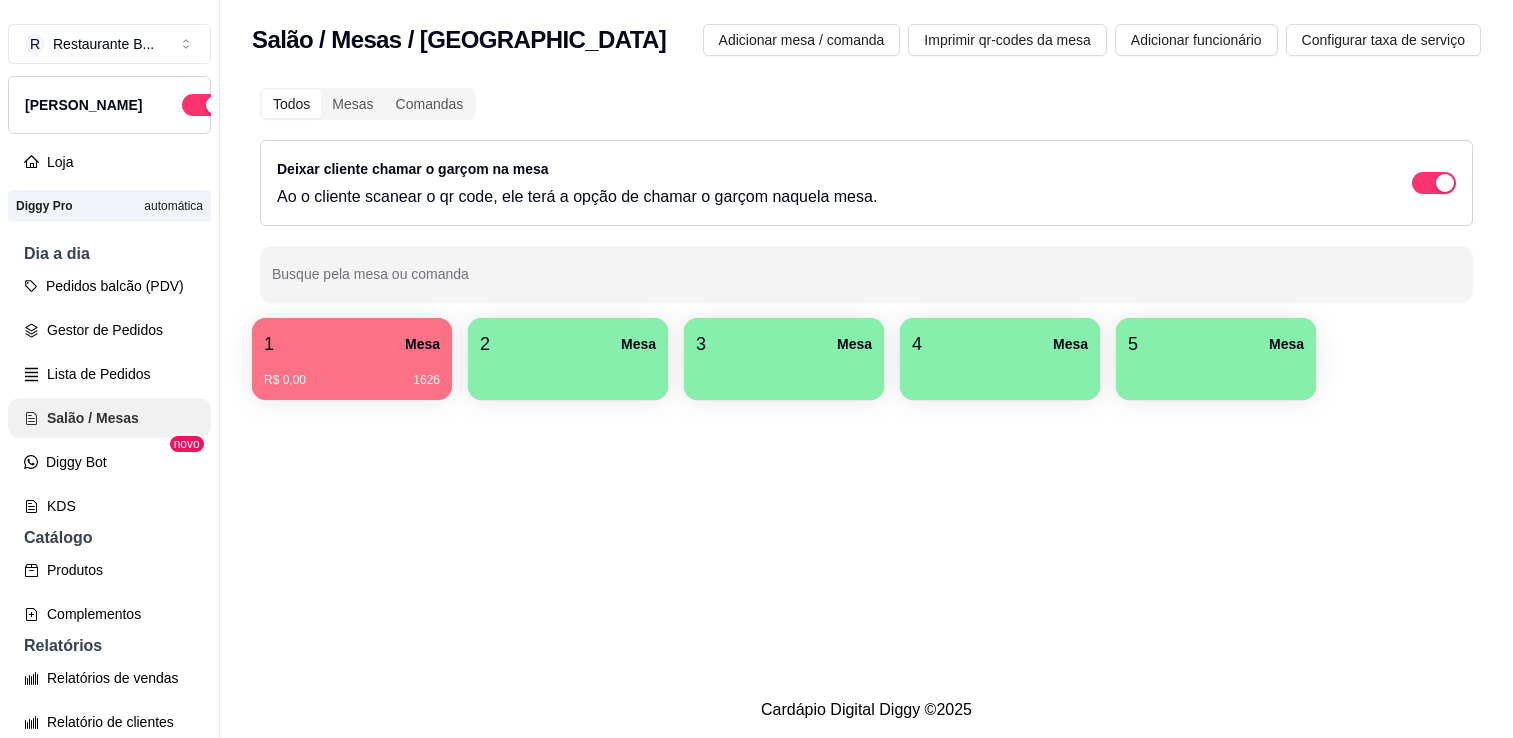 scroll, scrollTop: 0, scrollLeft: 0, axis: both 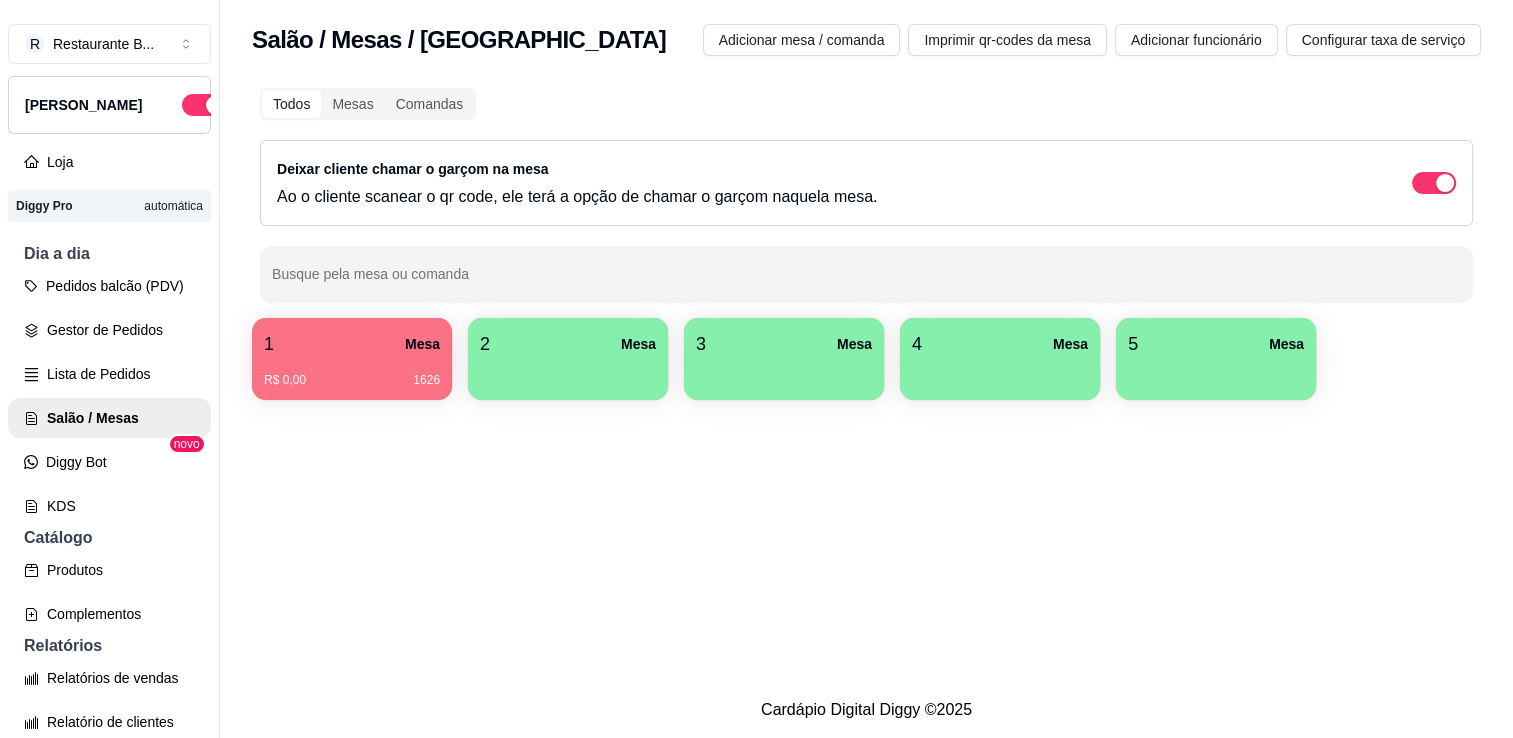 click on "2 Mesa" at bounding box center [568, 359] 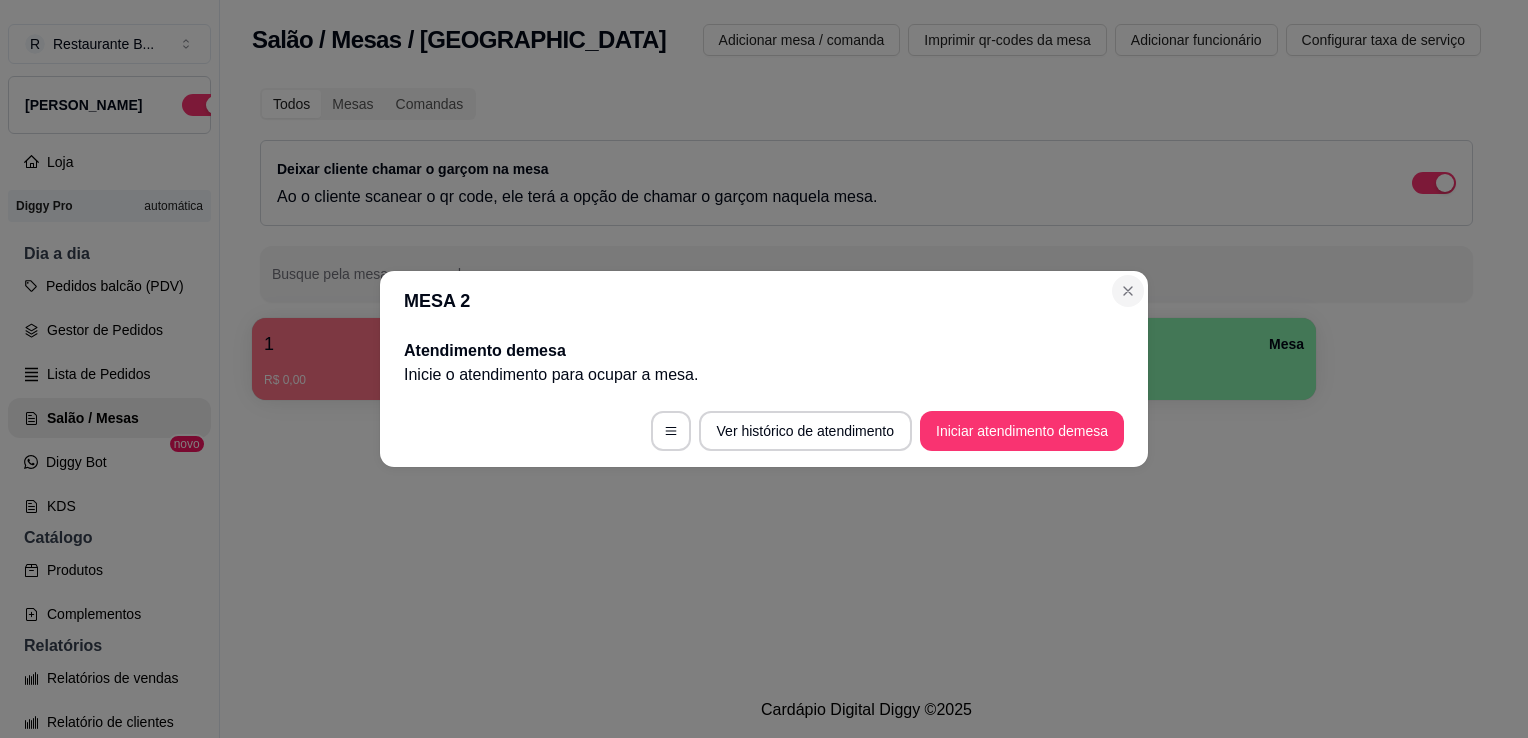 click on "MESA 2 Atendimento de  mesa Inicie o atendimento para ocupar a   mesa . Ver histórico de atendimento Iniciar atendimento de  mesa" at bounding box center (764, 369) 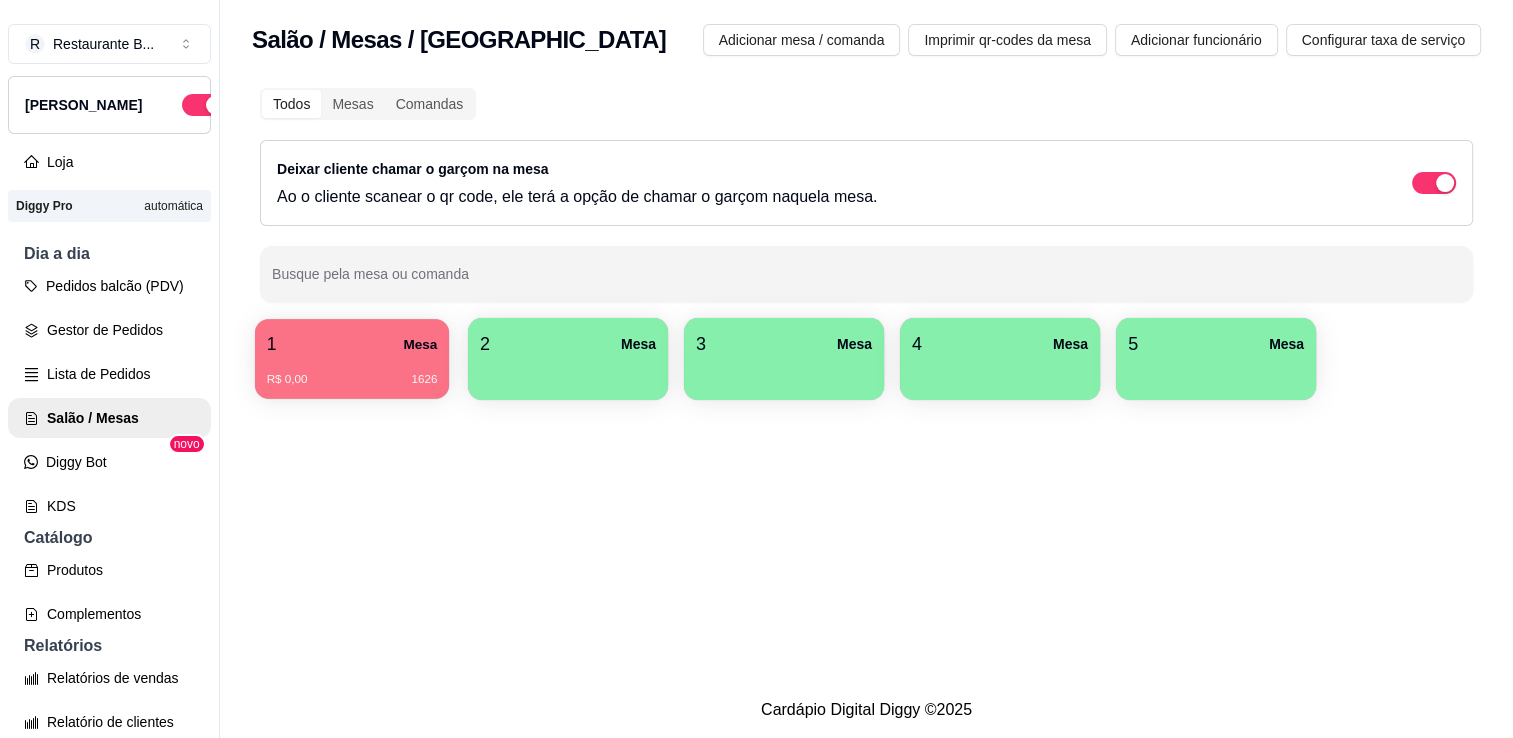 click on "1 Mesa R$ 0,00 1626" at bounding box center [352, 359] 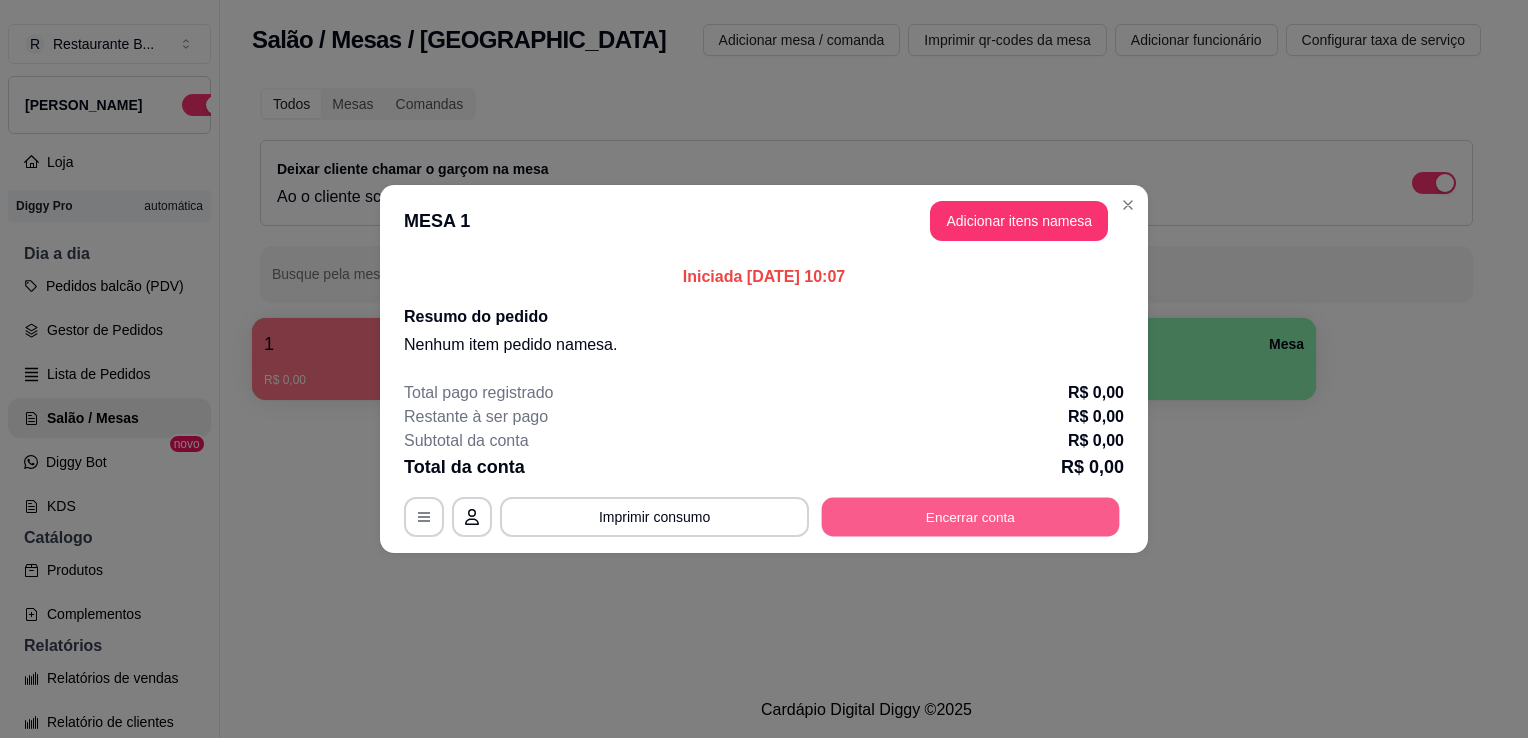 click on "Encerrar conta" at bounding box center (971, 517) 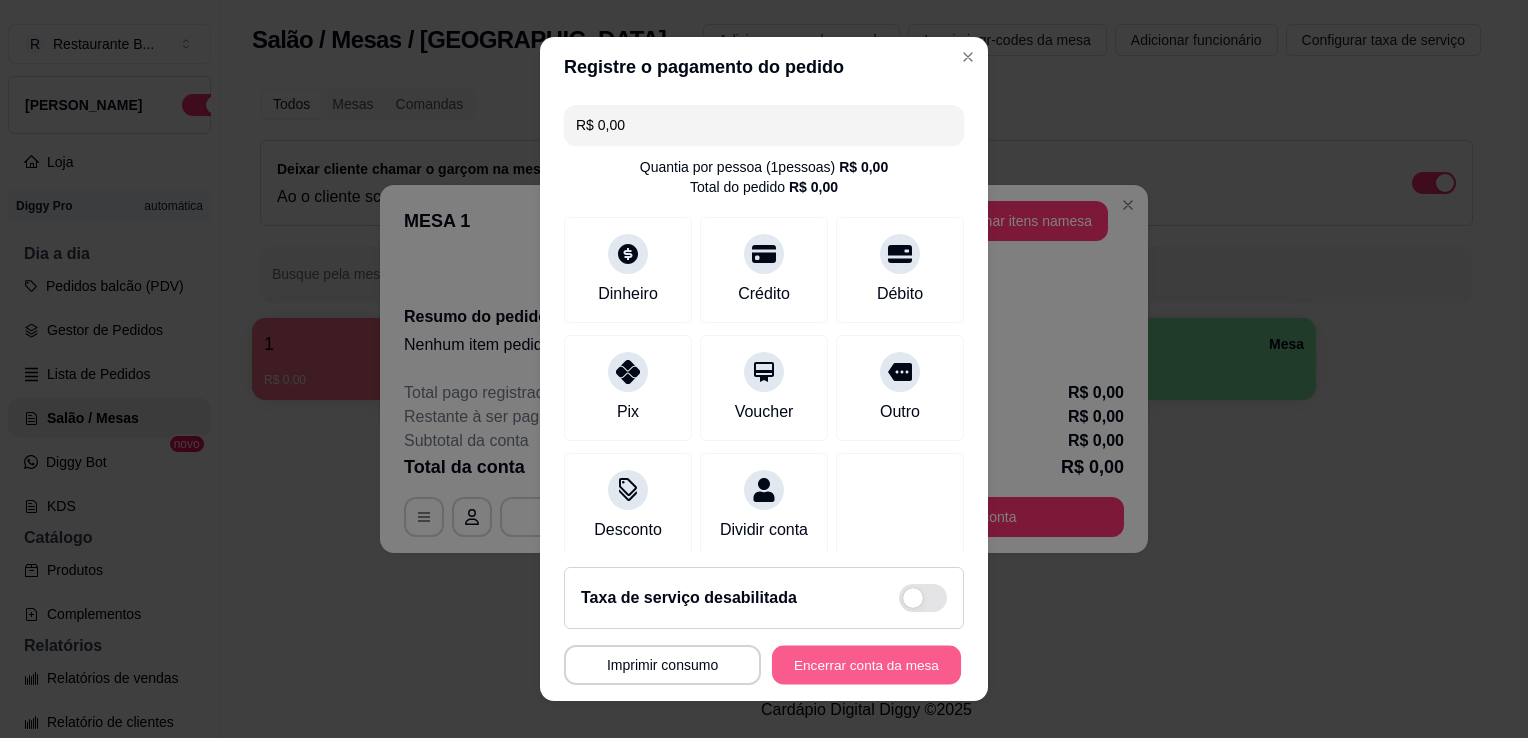 click on "Encerrar conta da mesa" at bounding box center [866, 665] 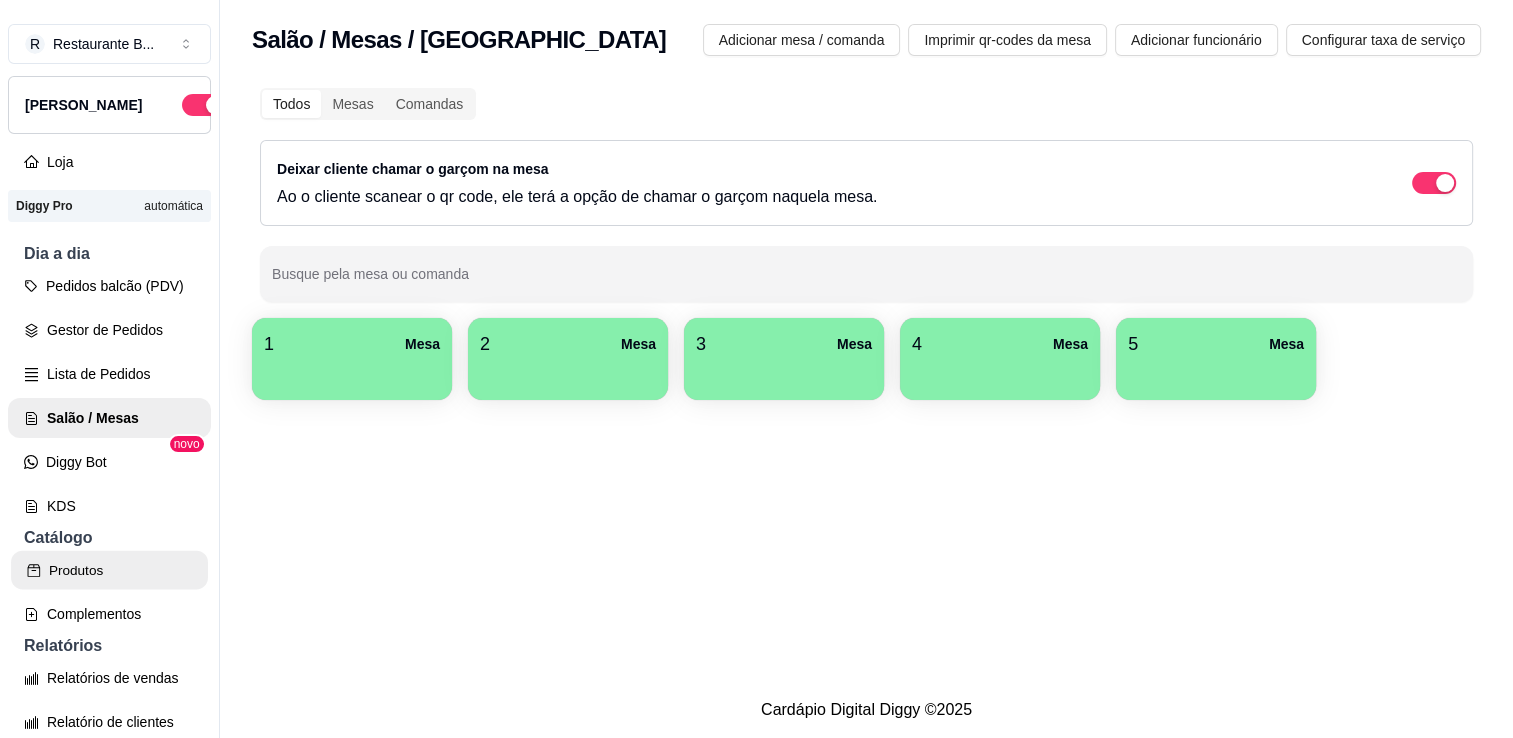 click on "Produtos" at bounding box center [109, 570] 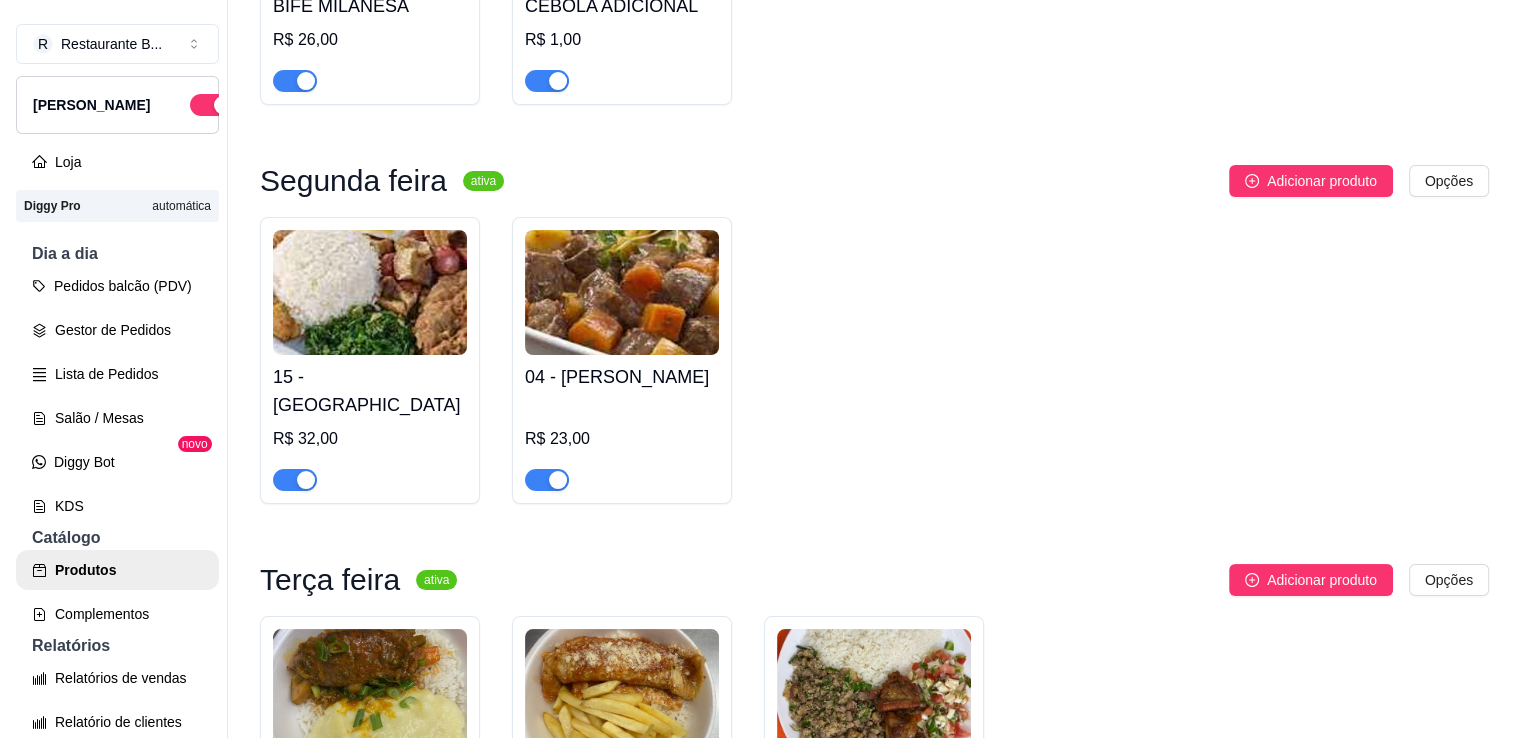 scroll, scrollTop: 1044, scrollLeft: 0, axis: vertical 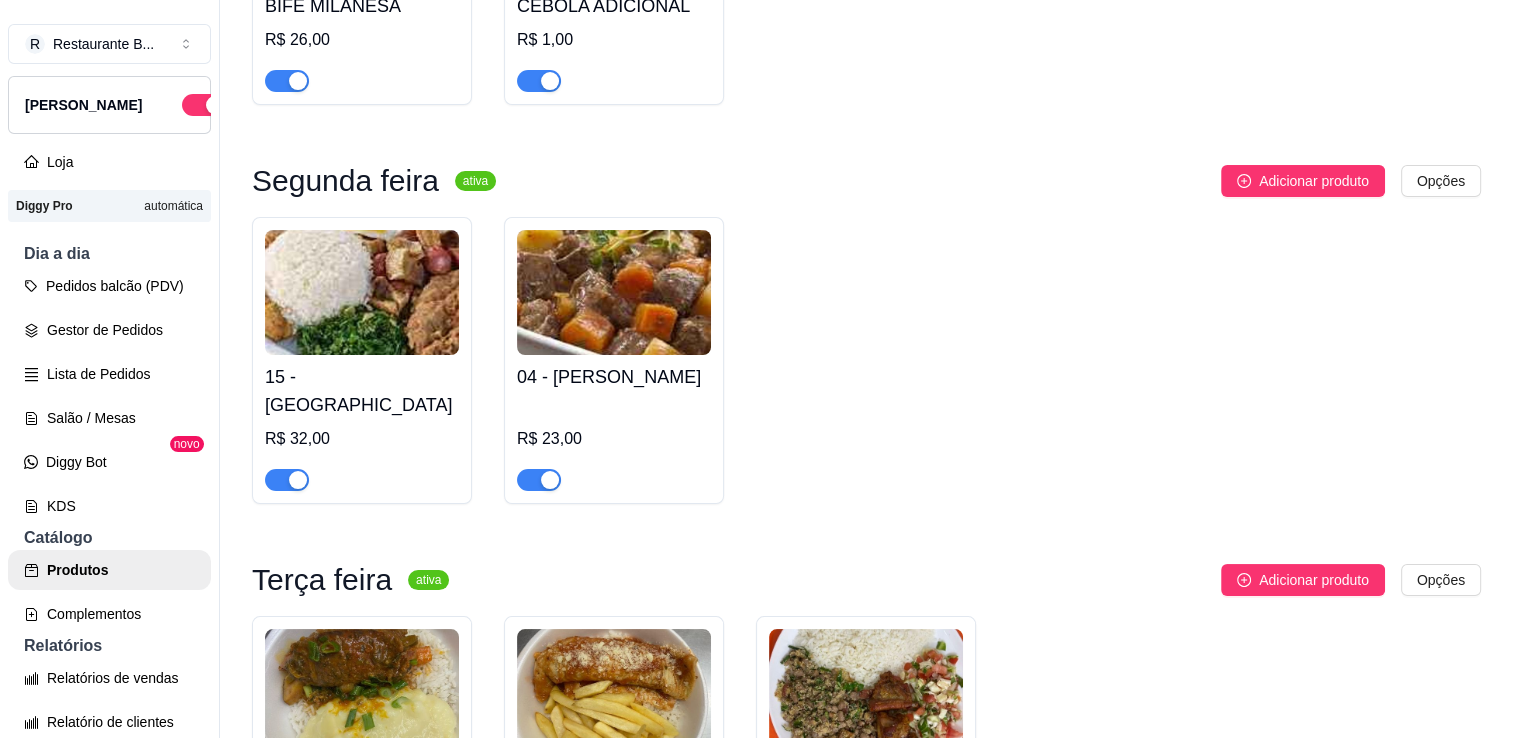 click on "Segunda feira ativa Adicionar produto Opções 15 - VIRADO PAULISTA   R$ 32,00 04 - PICADINHO   R$ 23,00" at bounding box center [866, 334] 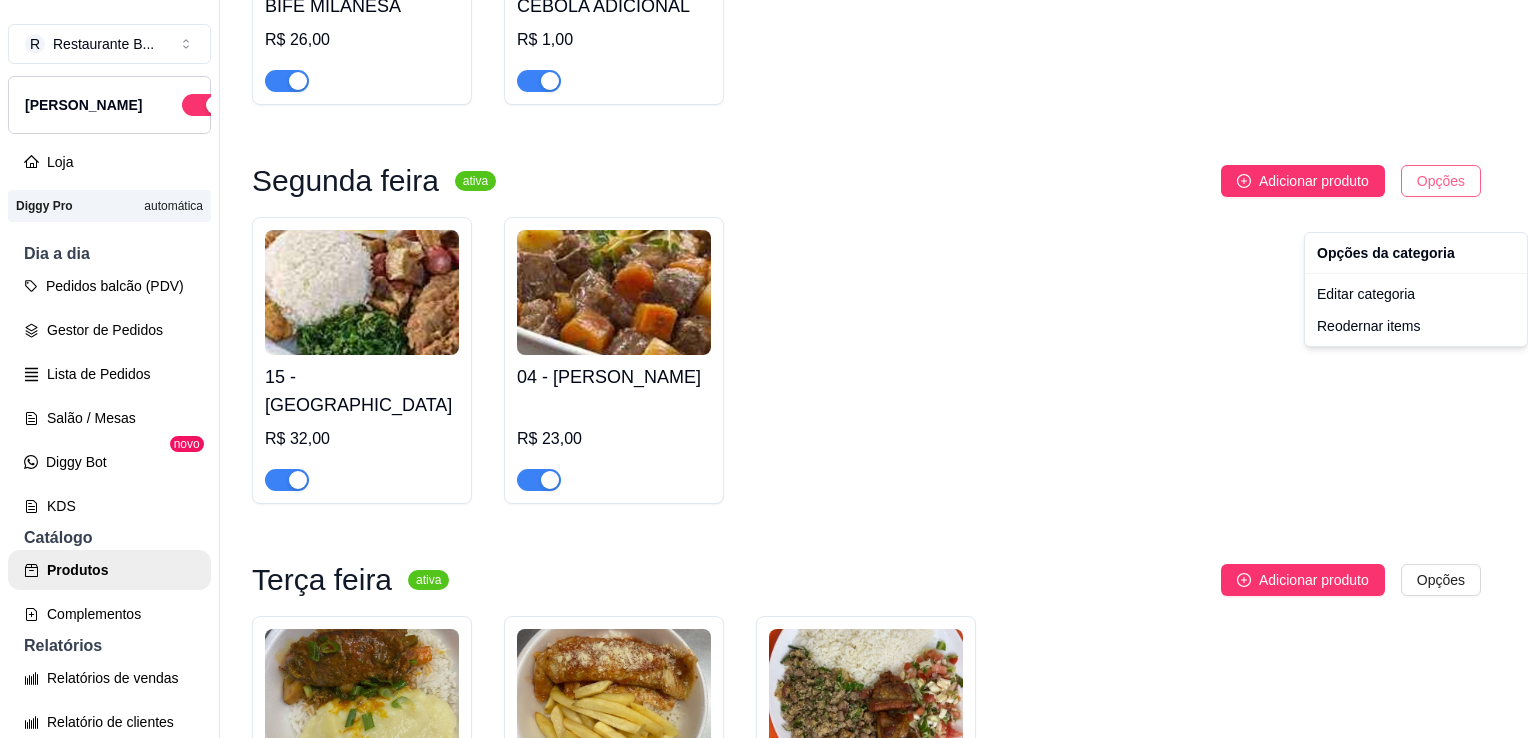 click on "R Restaurante B ... Loja Aberta Loja Diggy Pro automática   Dia a dia Pedidos balcão (PDV) Gestor de Pedidos Lista de Pedidos Salão / Mesas Diggy Bot novo KDS Catálogo Produtos Complementos Relatórios Relatórios de vendas Relatório de clientes Relatório de fidelidade novo Gerenciar Entregadores novo Nota Fiscal (NFC-e) Controle de caixa Controle de fiado Cupons Clientes Estoque Configurações Diggy Planos Precisa de ajuda? Sair Produtos Adicionar categoria Reodernar categorias Aqui você cadastra e gerencia seu produtos e categorias Pratos comerciais ativa Adicionar produto Opções 01 - BIFE   R$ 23,00 02 - FILÉ DE FRANGO   R$ 20,00 03 - CALABRESA DEFUMADA   R$ 20,00 05 - OMELETE(presunto,queijo,tomate e cebola )   R$ 20,00 06 - CONTRA FILÉ   R$ 28,00 07 - BISTECA   R$ 20,00 09 -  FÍGADO   R$ 20,00 10 - PARMEGIANA DE FRANGO   R$ 30,00 11 - PARMEGIANA DE CARNE   R$ 32,00 FILÉ DE [PERSON_NAME]   R$ 24,00 BIFE MILANESA   R$ 26,00 CEBOLA ADICIONAL   R$ 1,00 Segunda feira ativa Opções" at bounding box center [764, 369] 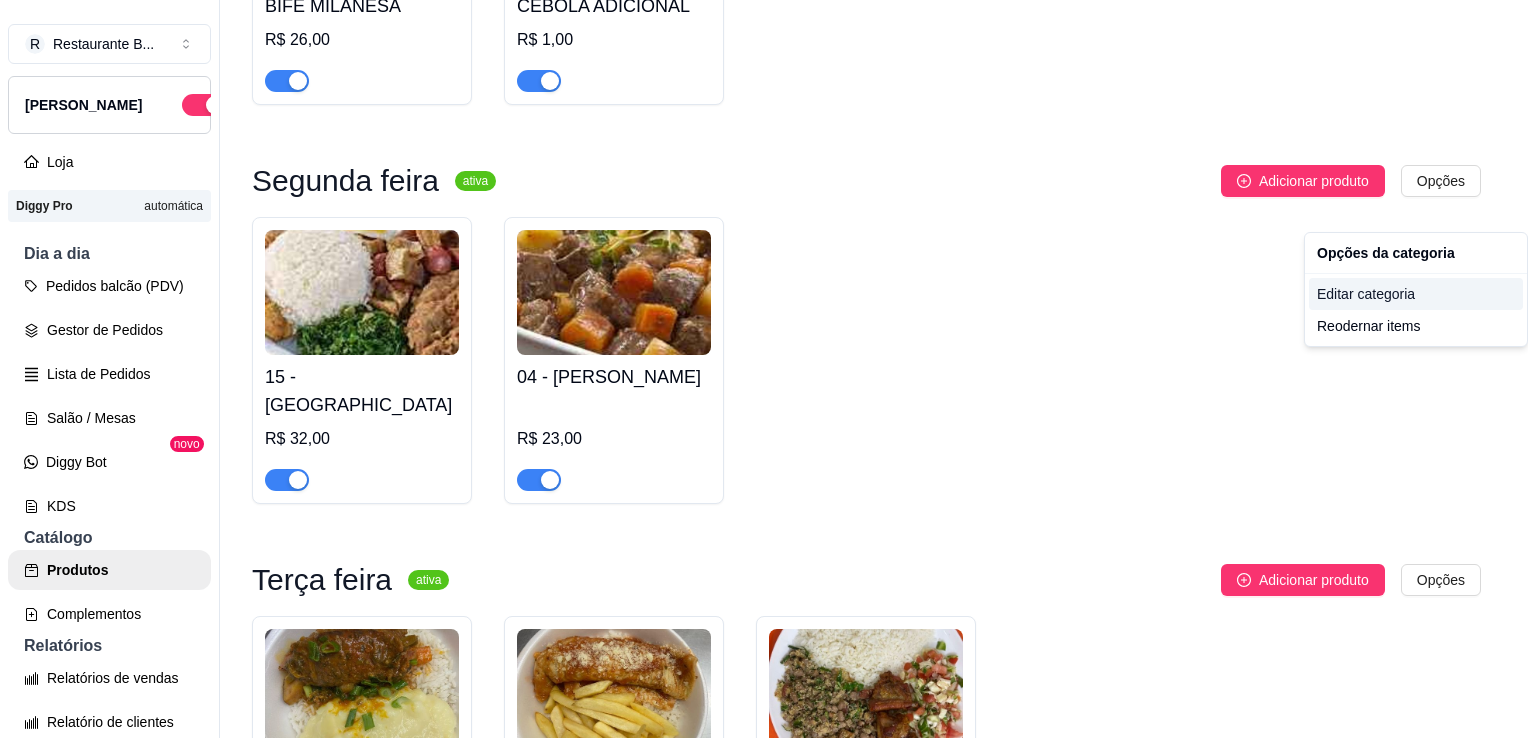 click on "Editar categoria" at bounding box center (1416, 294) 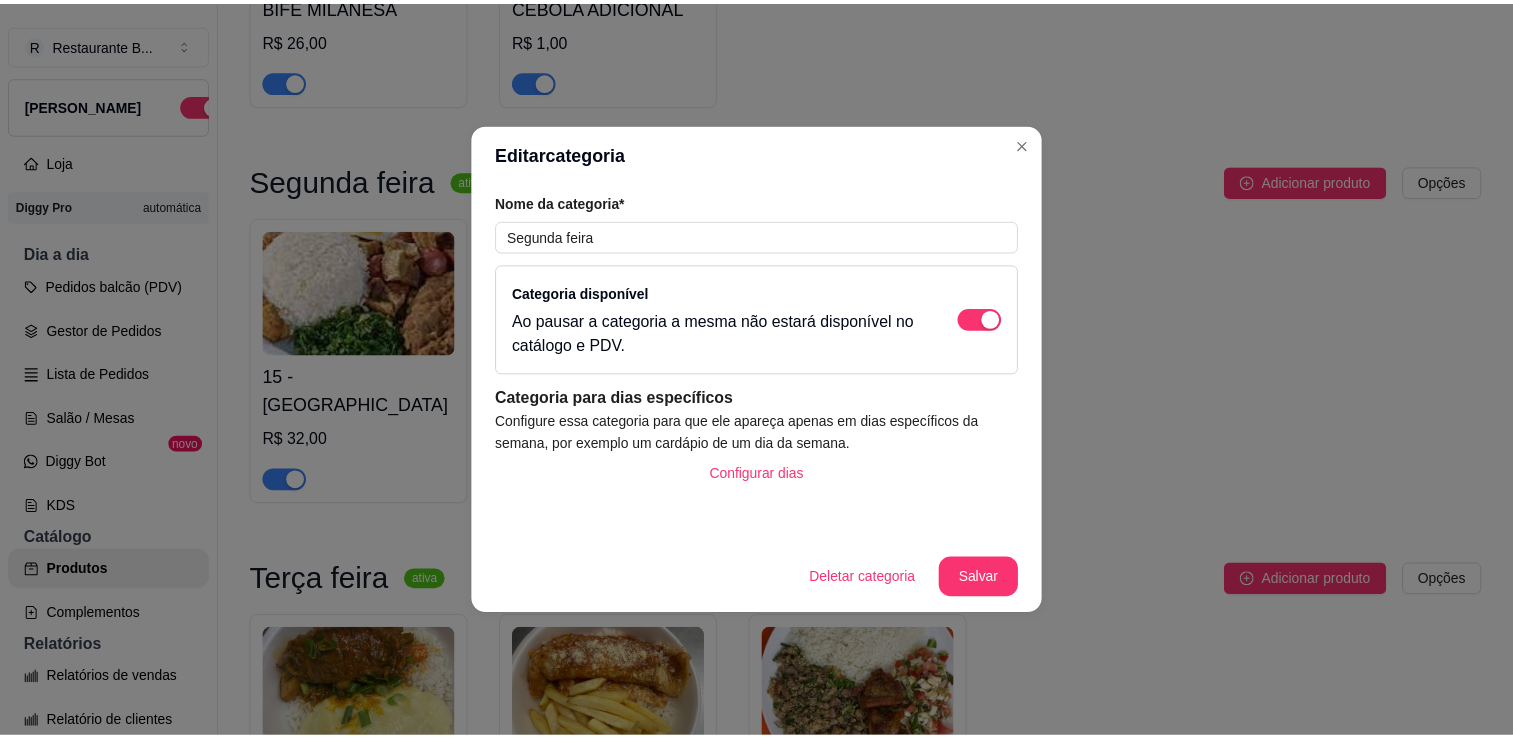 scroll, scrollTop: 724, scrollLeft: 0, axis: vertical 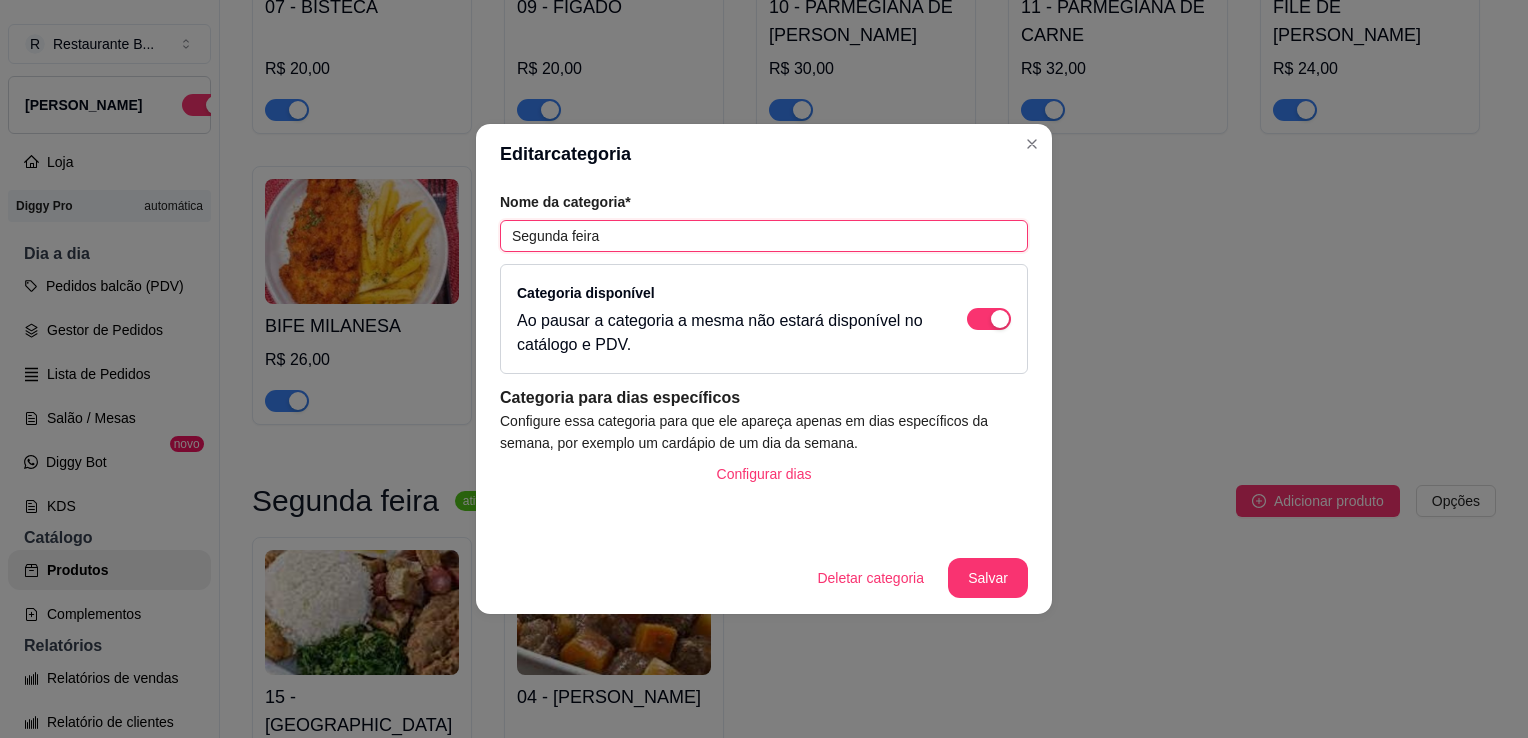 click on "Segunda feira" at bounding box center (764, 236) 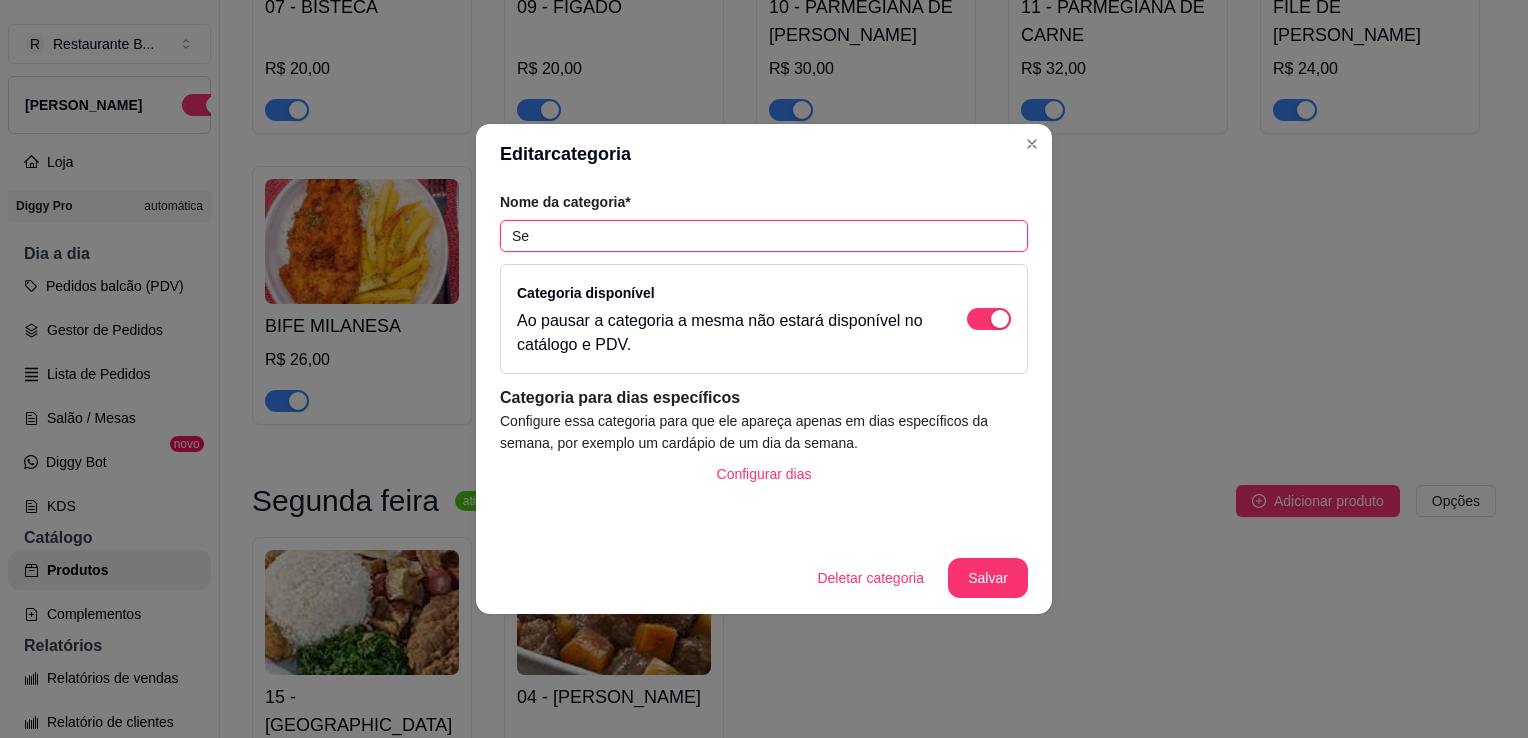 type on "S" 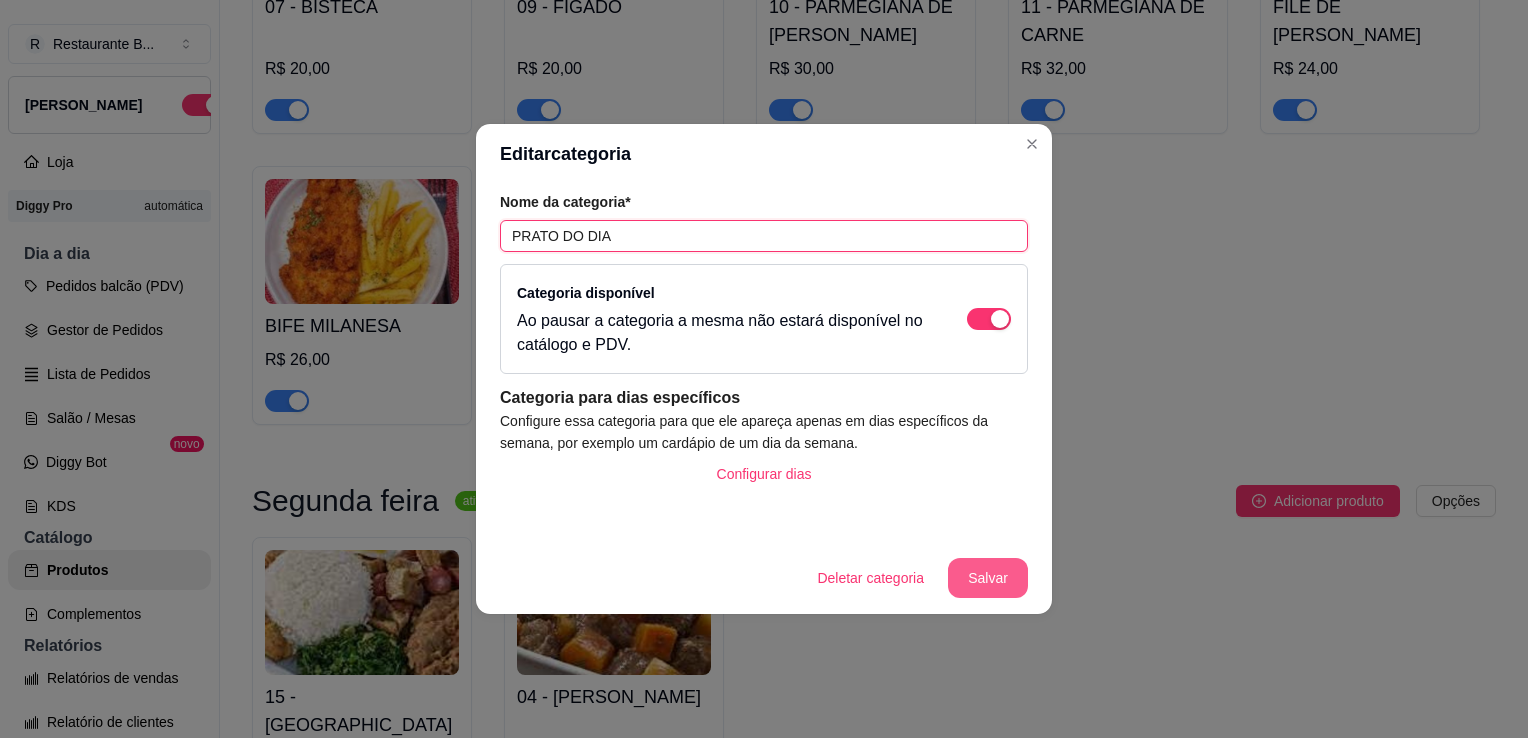 type on "PRATO DO DIA" 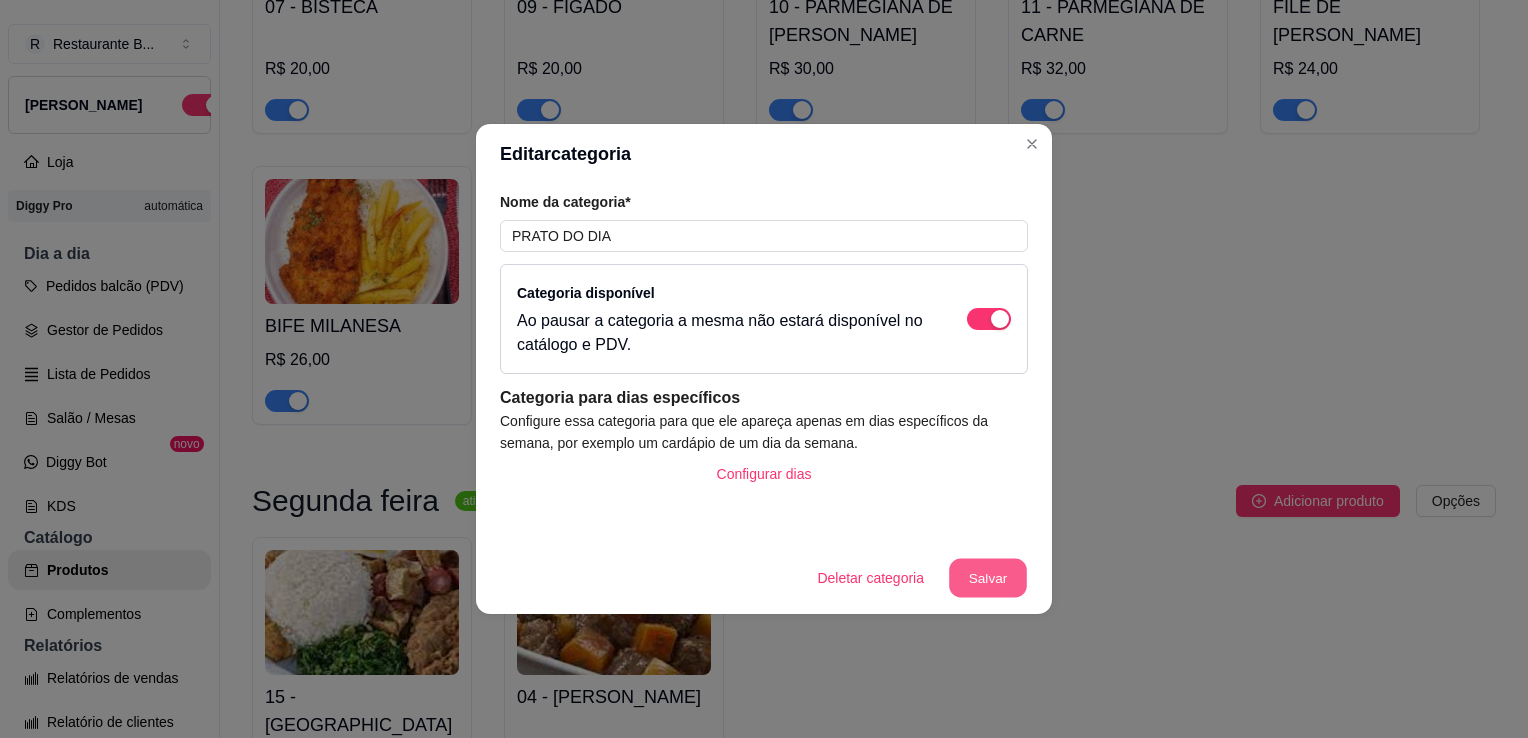 click on "Salvar" at bounding box center [988, 578] 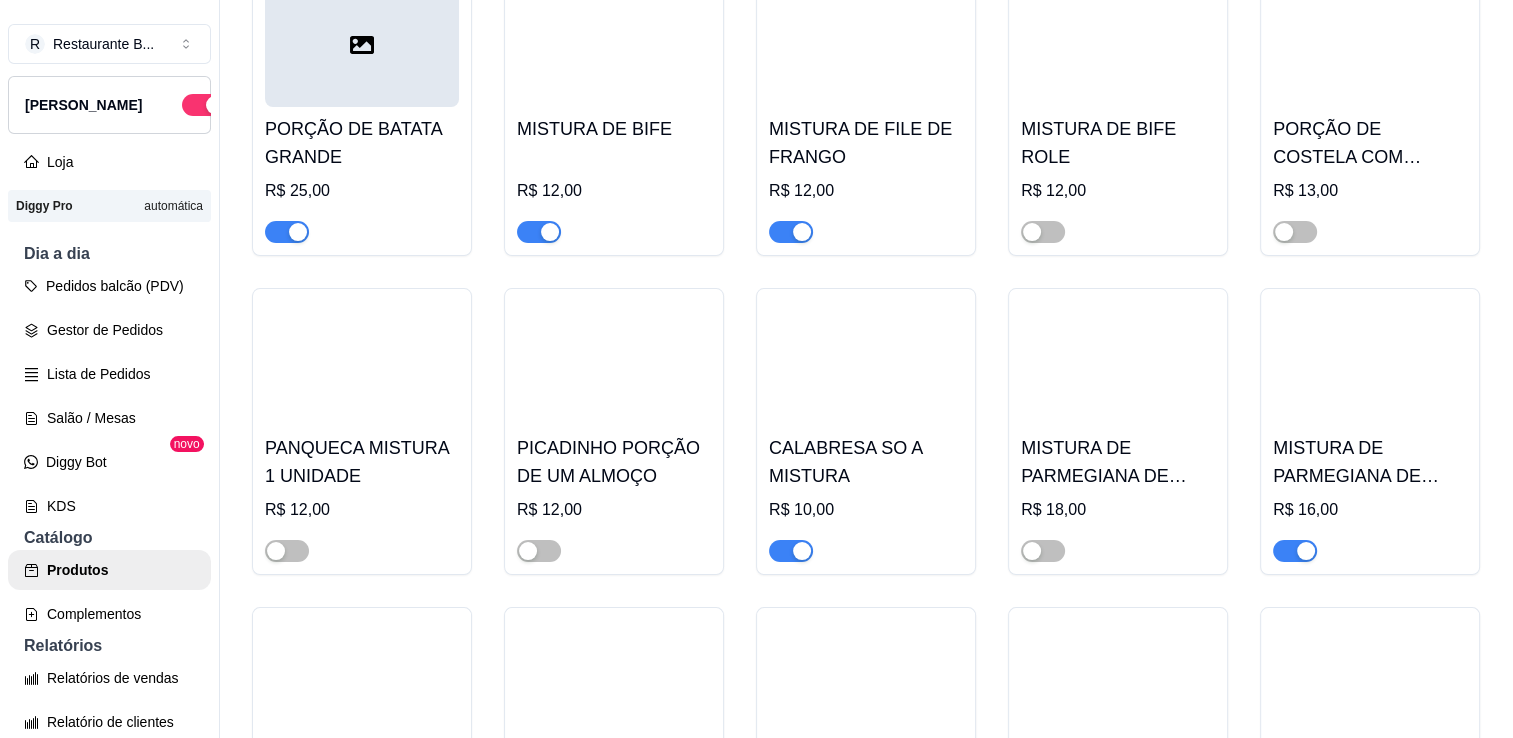 scroll, scrollTop: 4544, scrollLeft: 0, axis: vertical 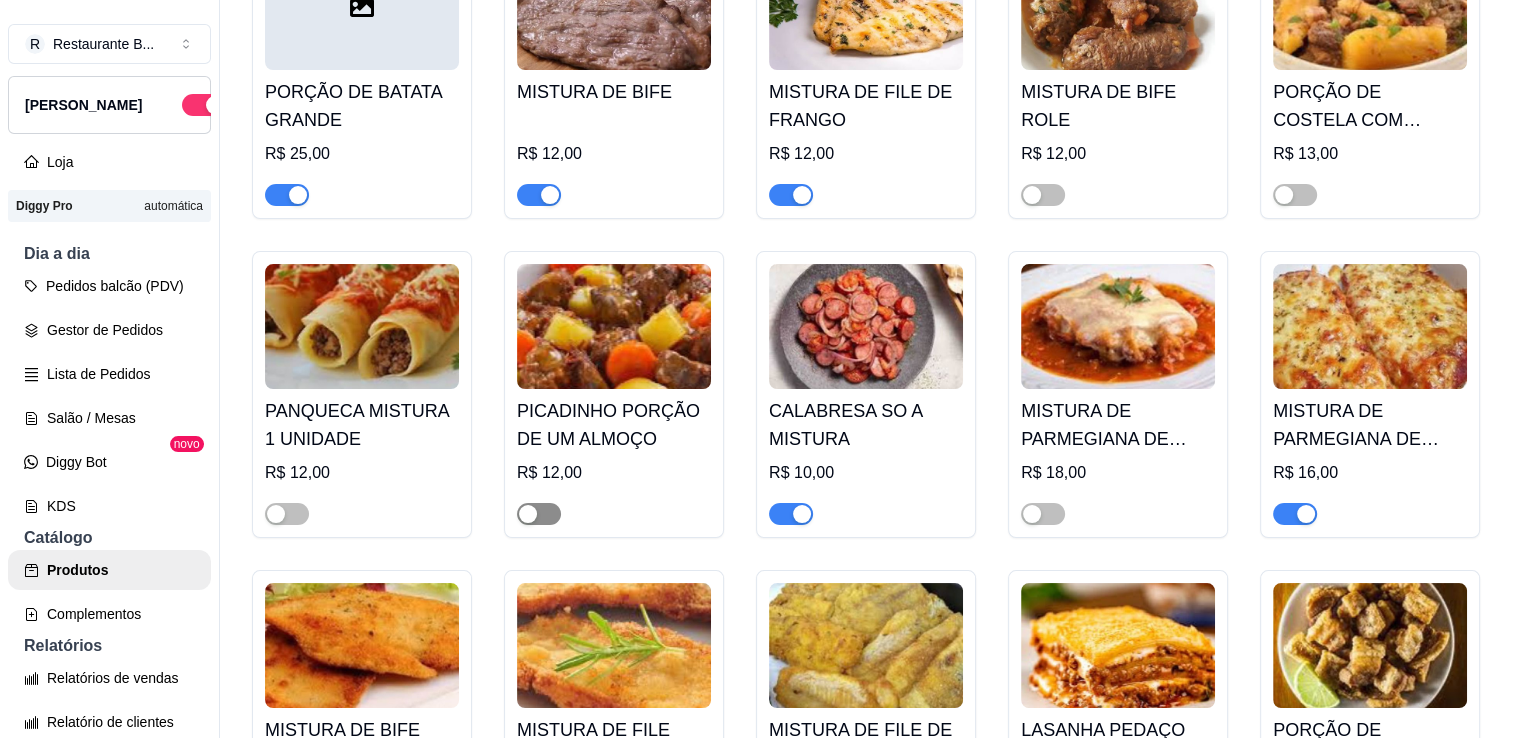 click at bounding box center [528, 514] 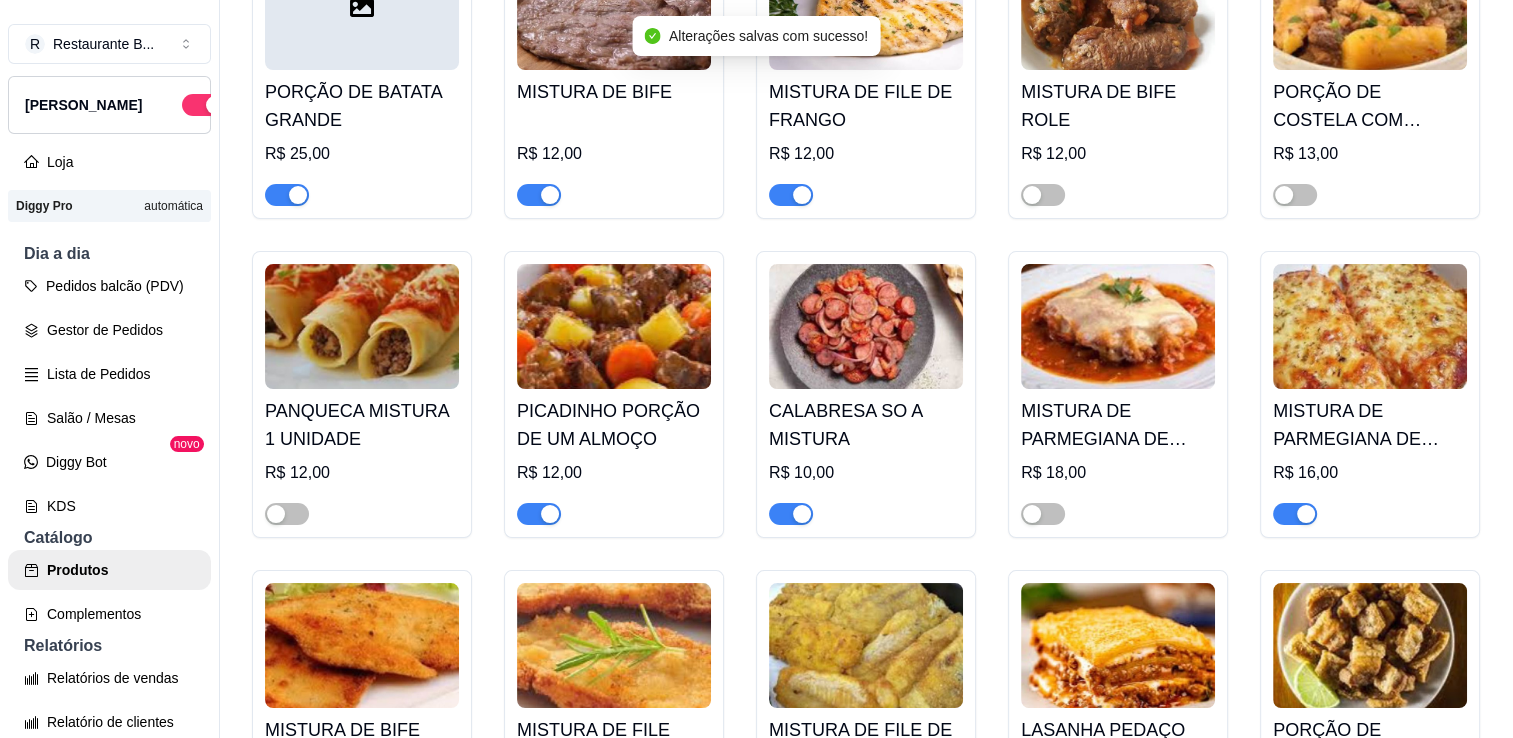 click on "PICADINHO PORÇÃO DE UM ALMOÇO" at bounding box center (614, 425) 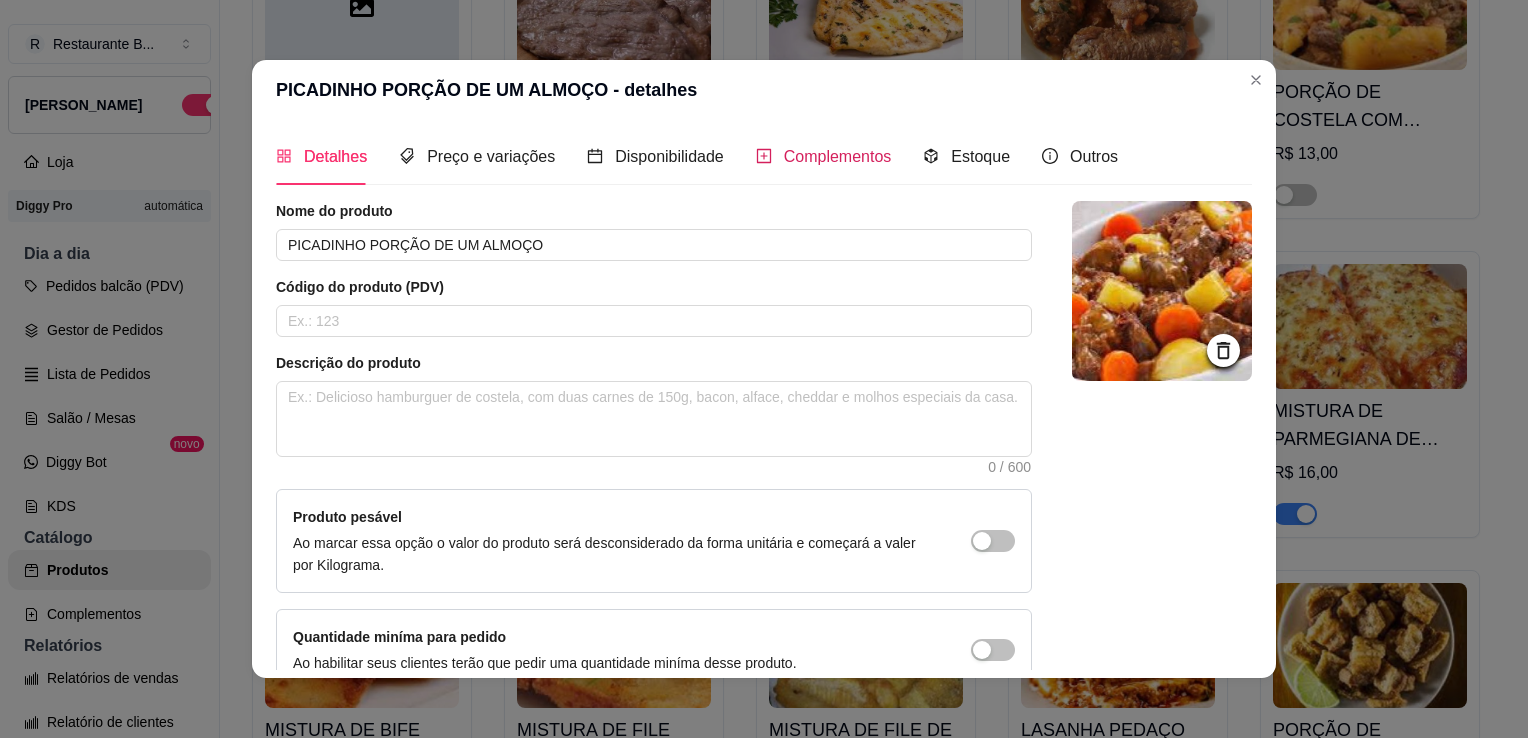 click on "Complementos" at bounding box center (838, 156) 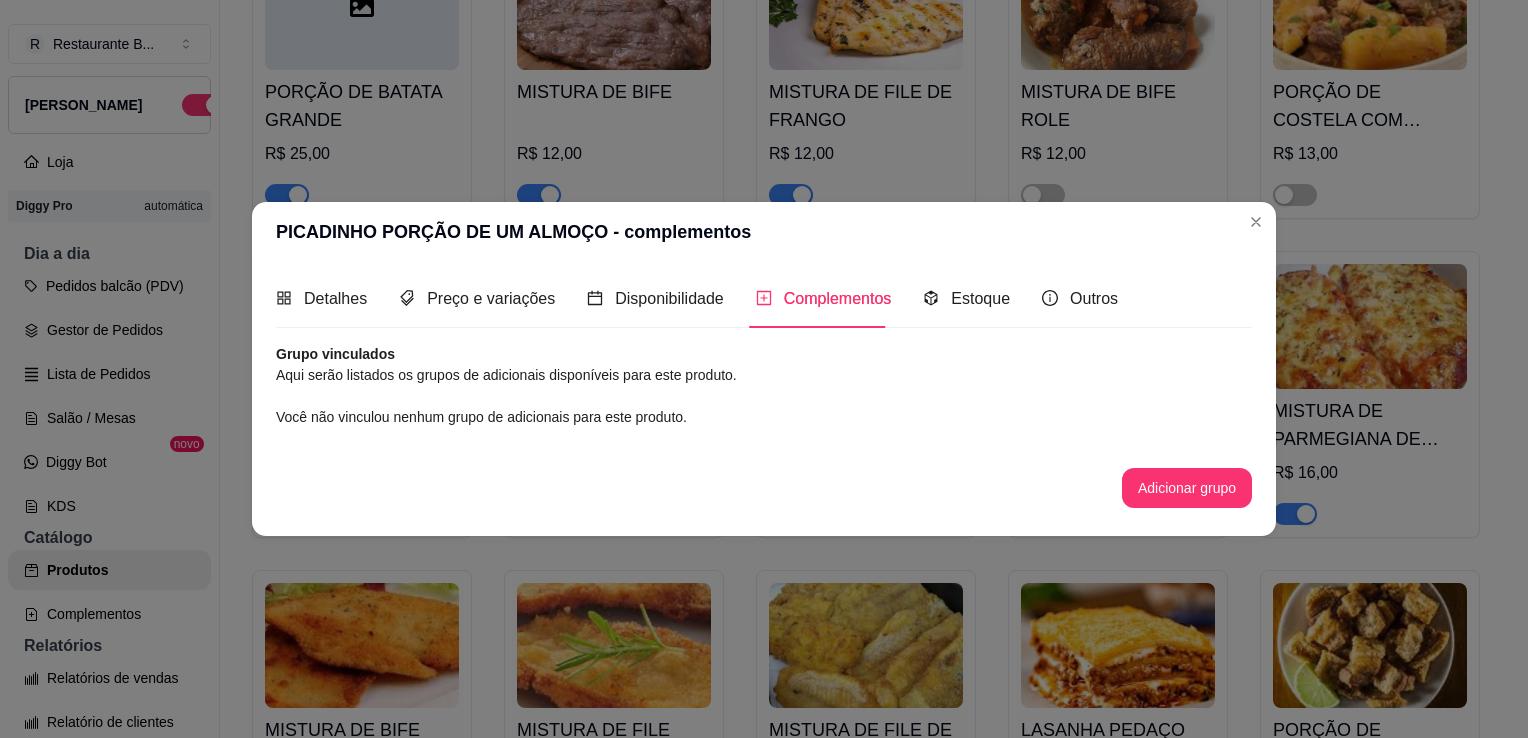 click on "Grupo vinculados Aqui serão listados os grupos de adicionais disponíveis para este produto. Você não vinculou nenhum grupo de adicionais para este produto. Adicionar grupo" at bounding box center (764, 426) 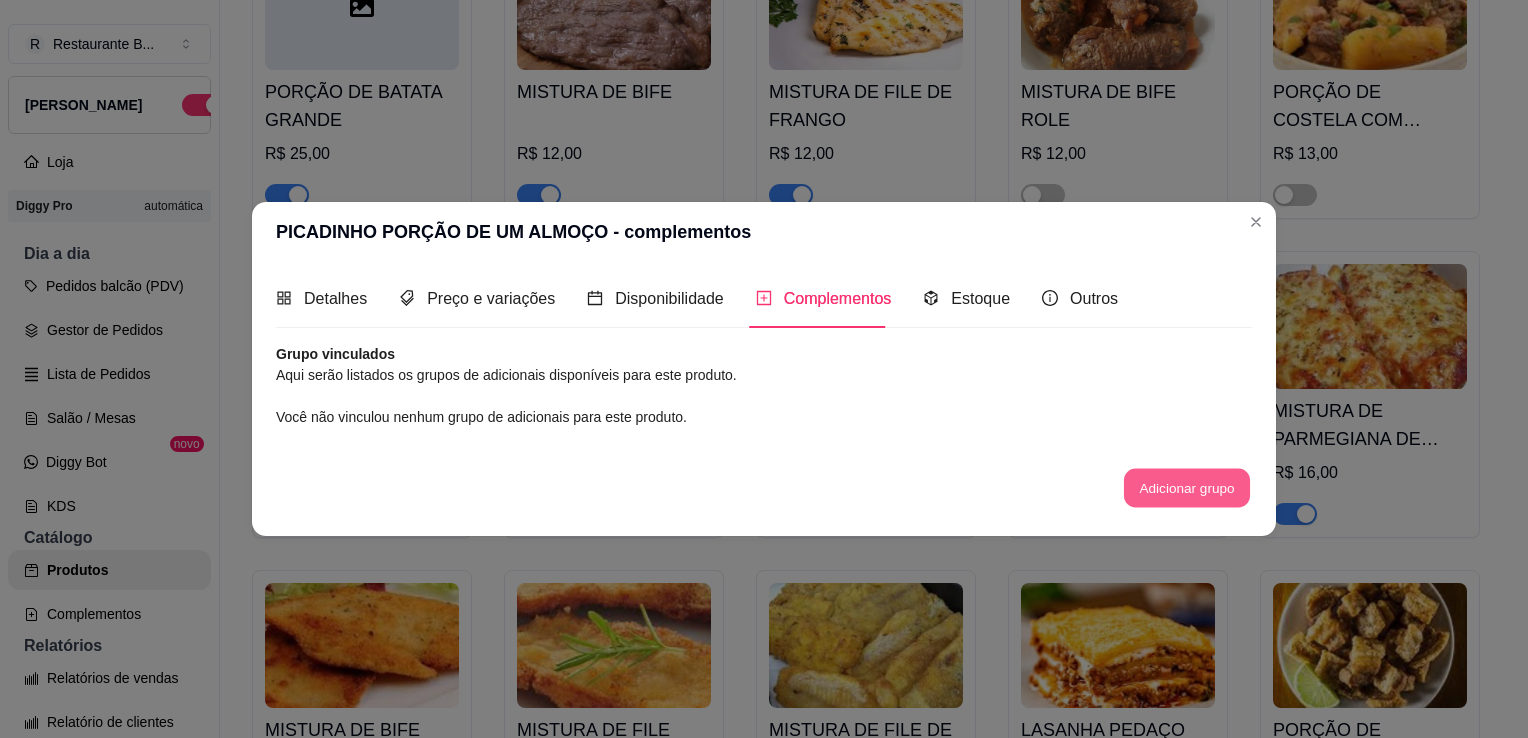 click on "Adicionar grupo" at bounding box center (1187, 487) 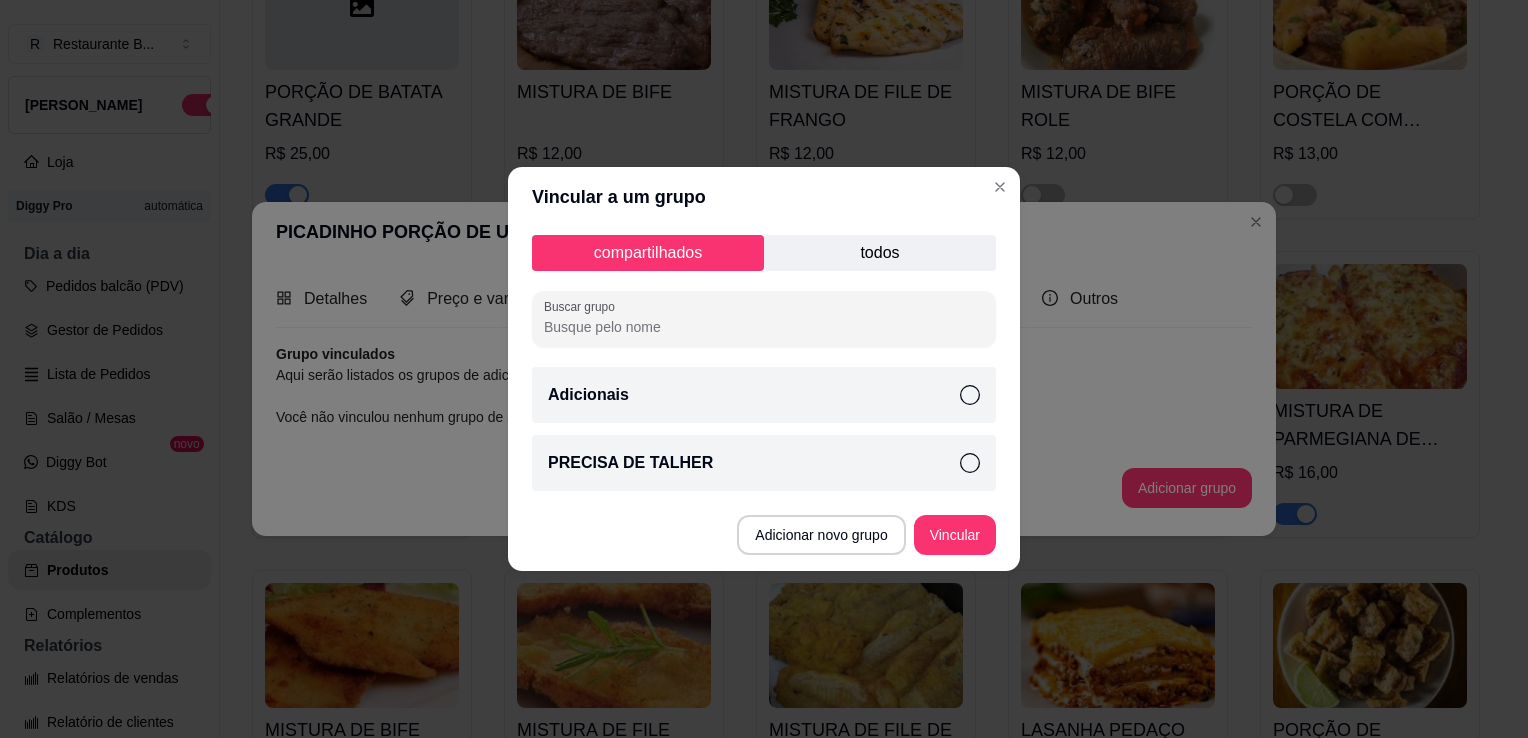 click on "PRECISA DE TALHER" at bounding box center (764, 463) 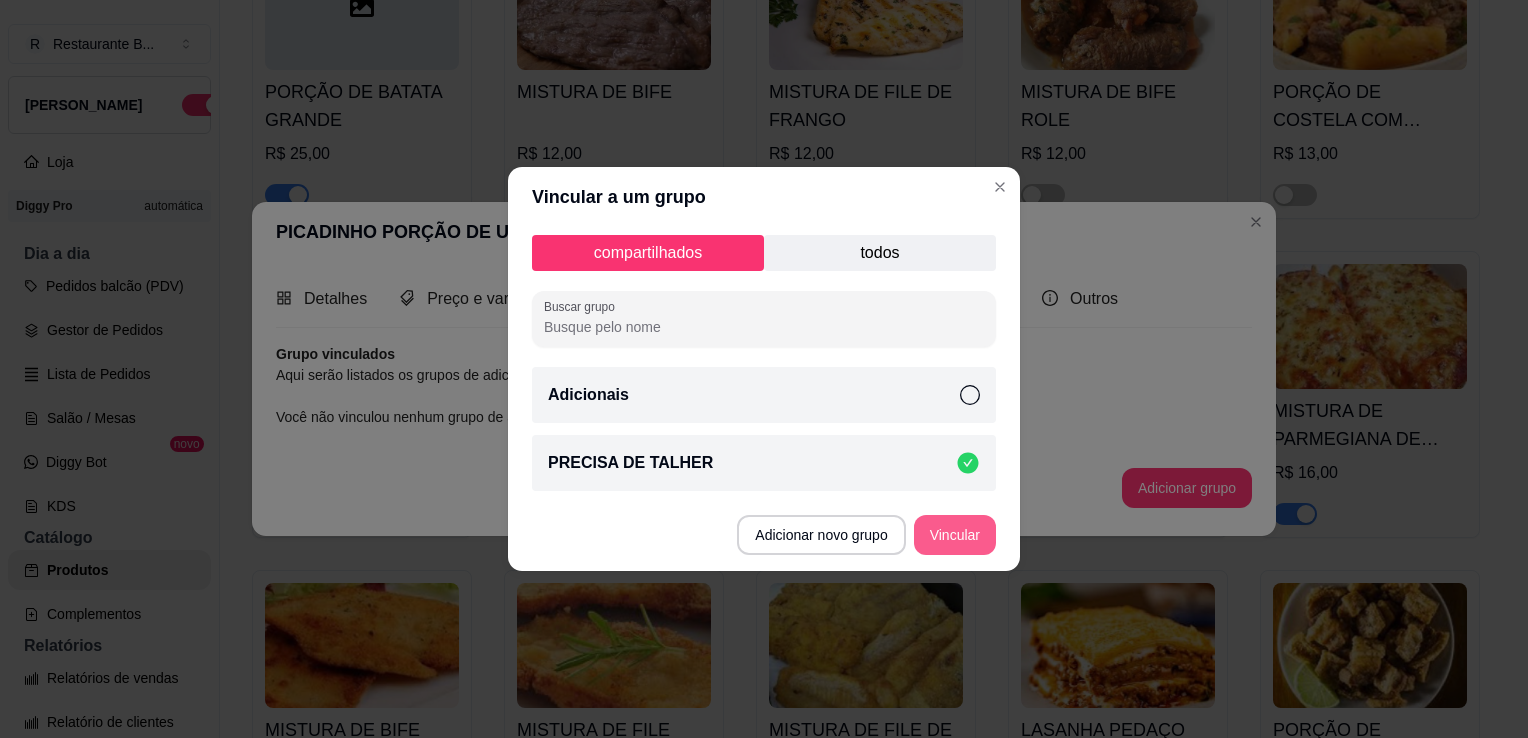 click on "Vincular" at bounding box center [955, 535] 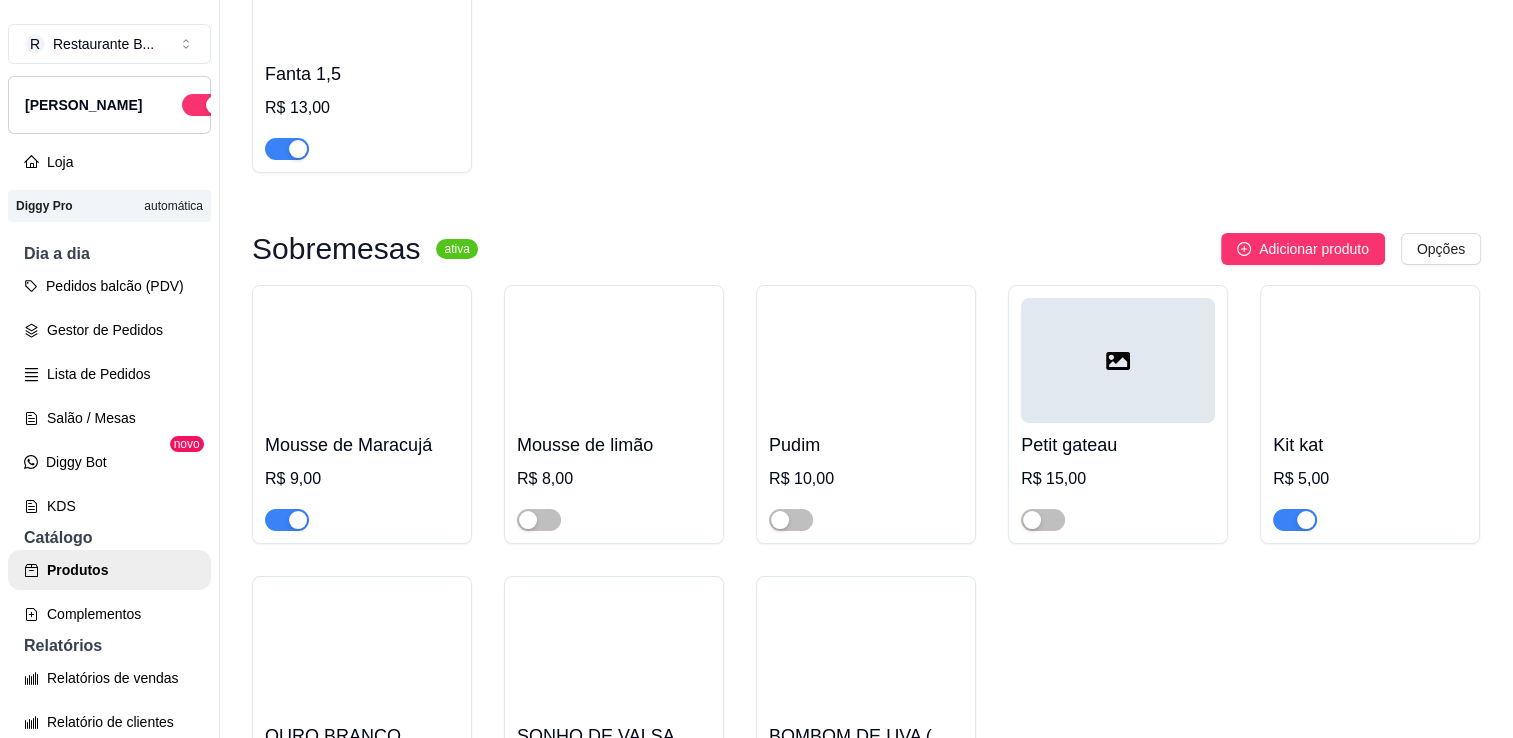 scroll, scrollTop: 7799, scrollLeft: 0, axis: vertical 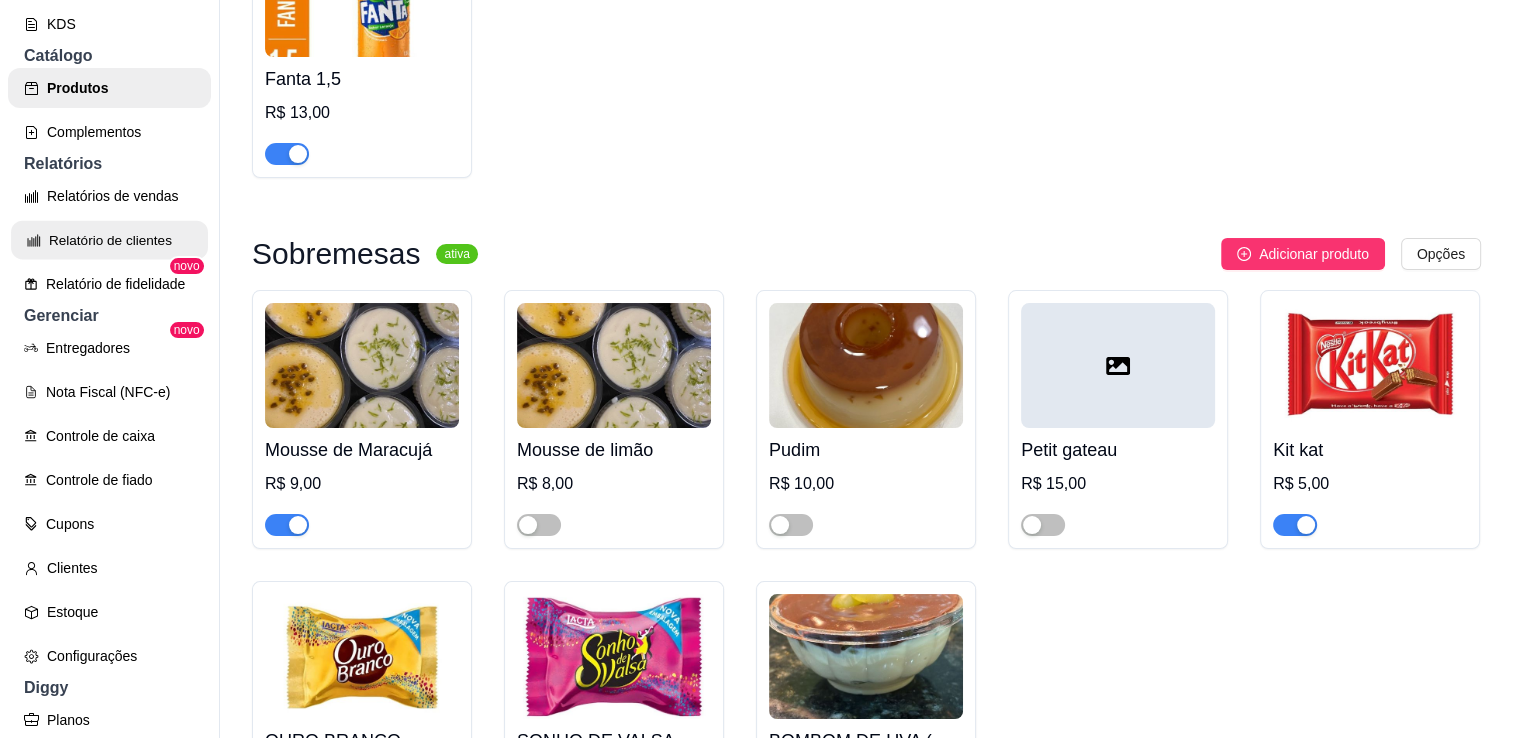 click on "Relatório de clientes" at bounding box center [109, 240] 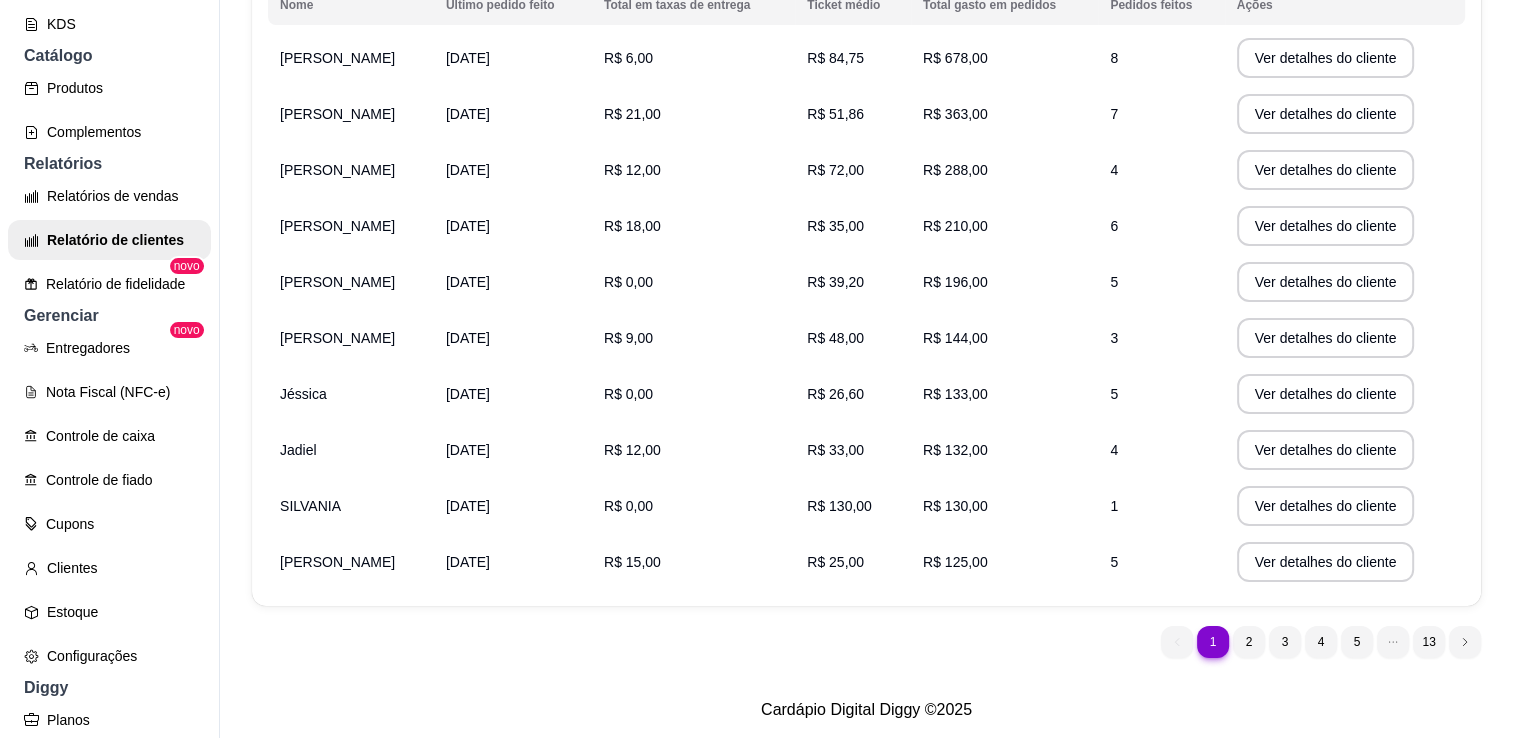 scroll, scrollTop: 0, scrollLeft: 0, axis: both 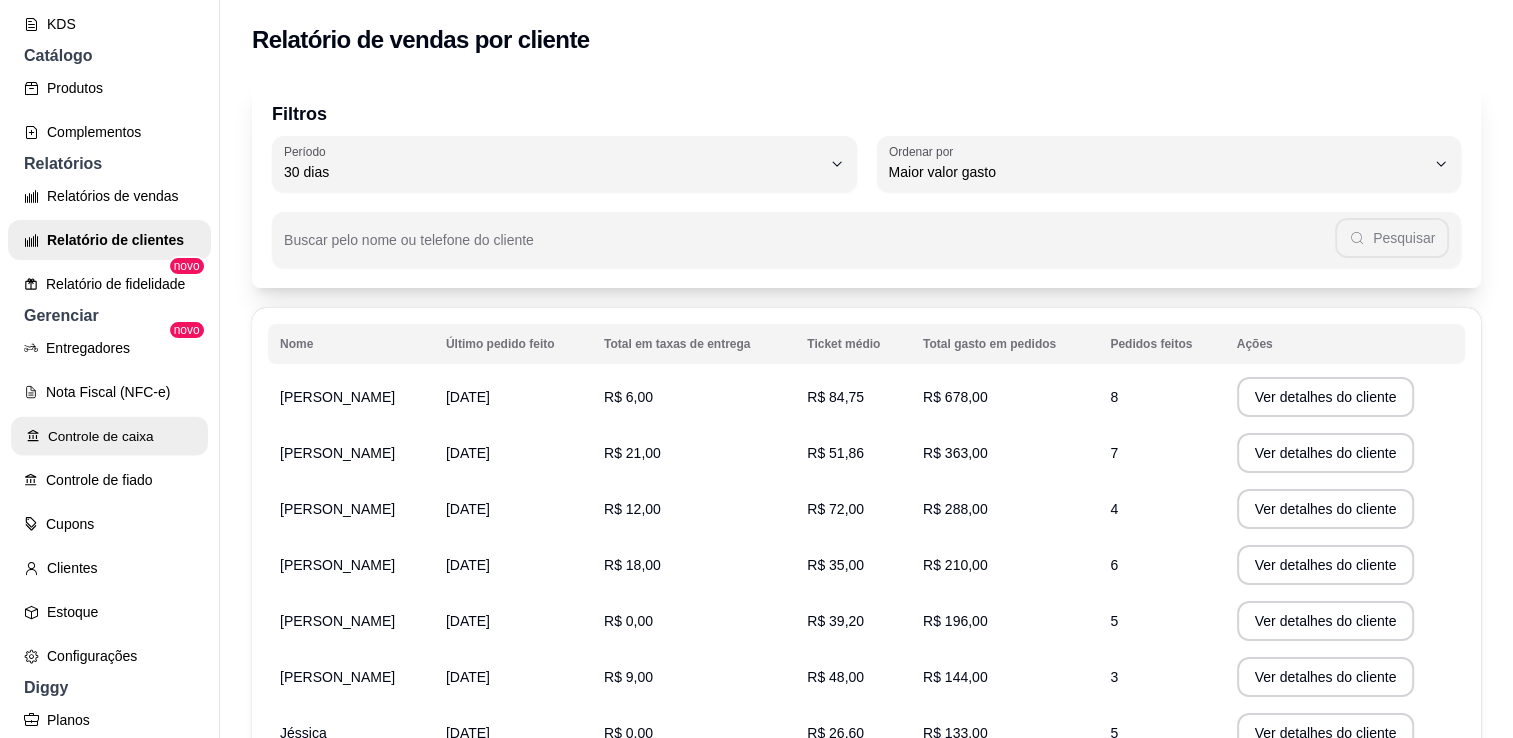 click on "Controle de caixa" at bounding box center (109, 436) 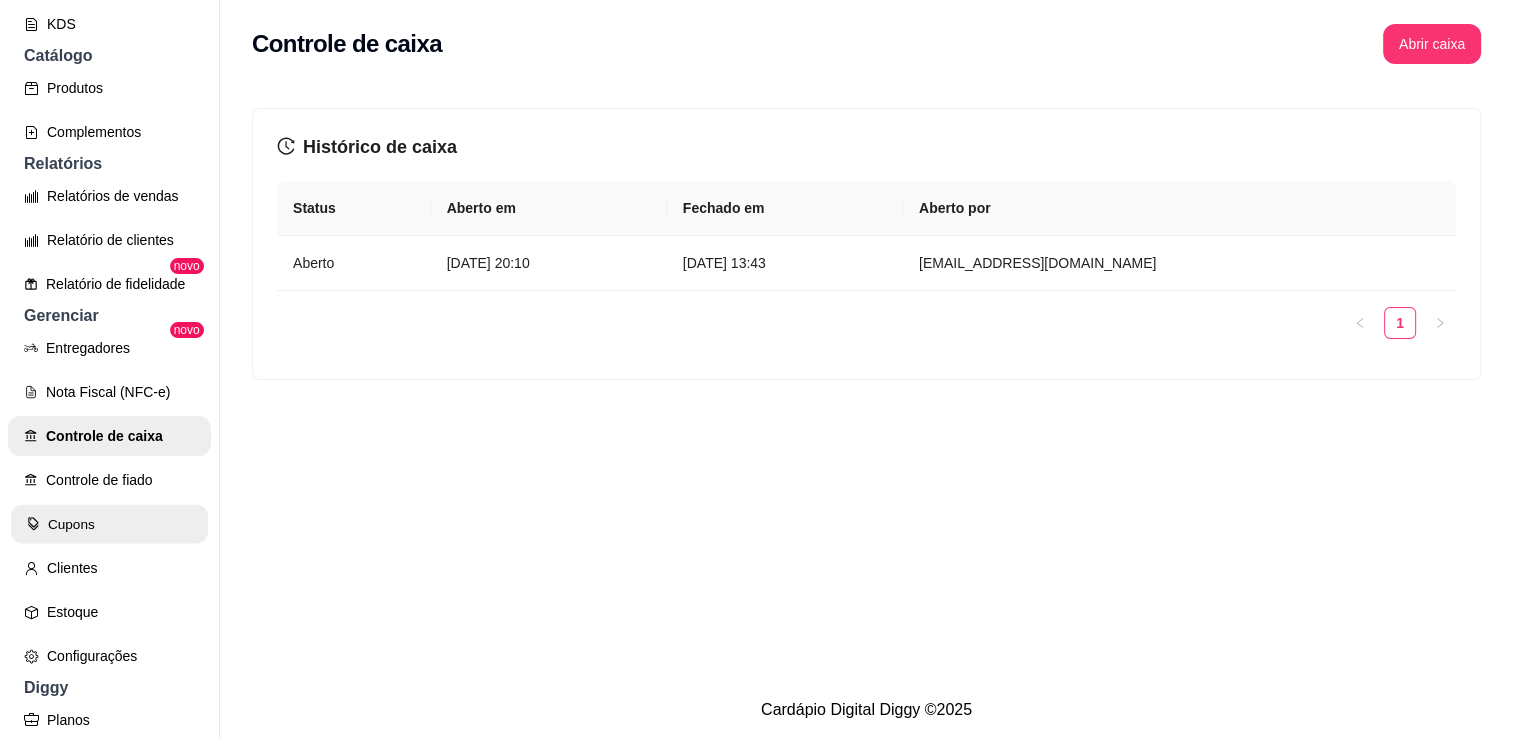 click on "Cupons" at bounding box center (109, 524) 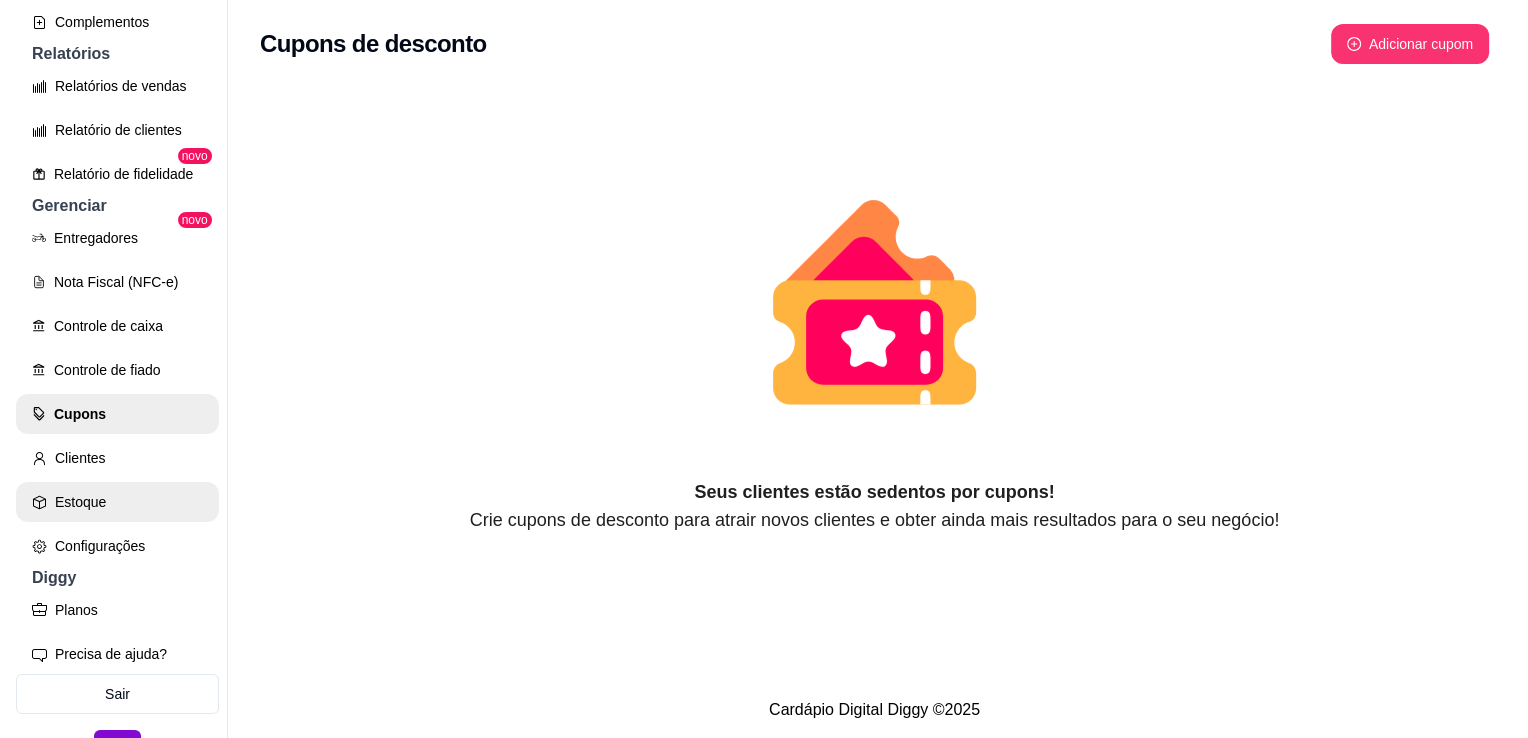 scroll, scrollTop: 592, scrollLeft: 0, axis: vertical 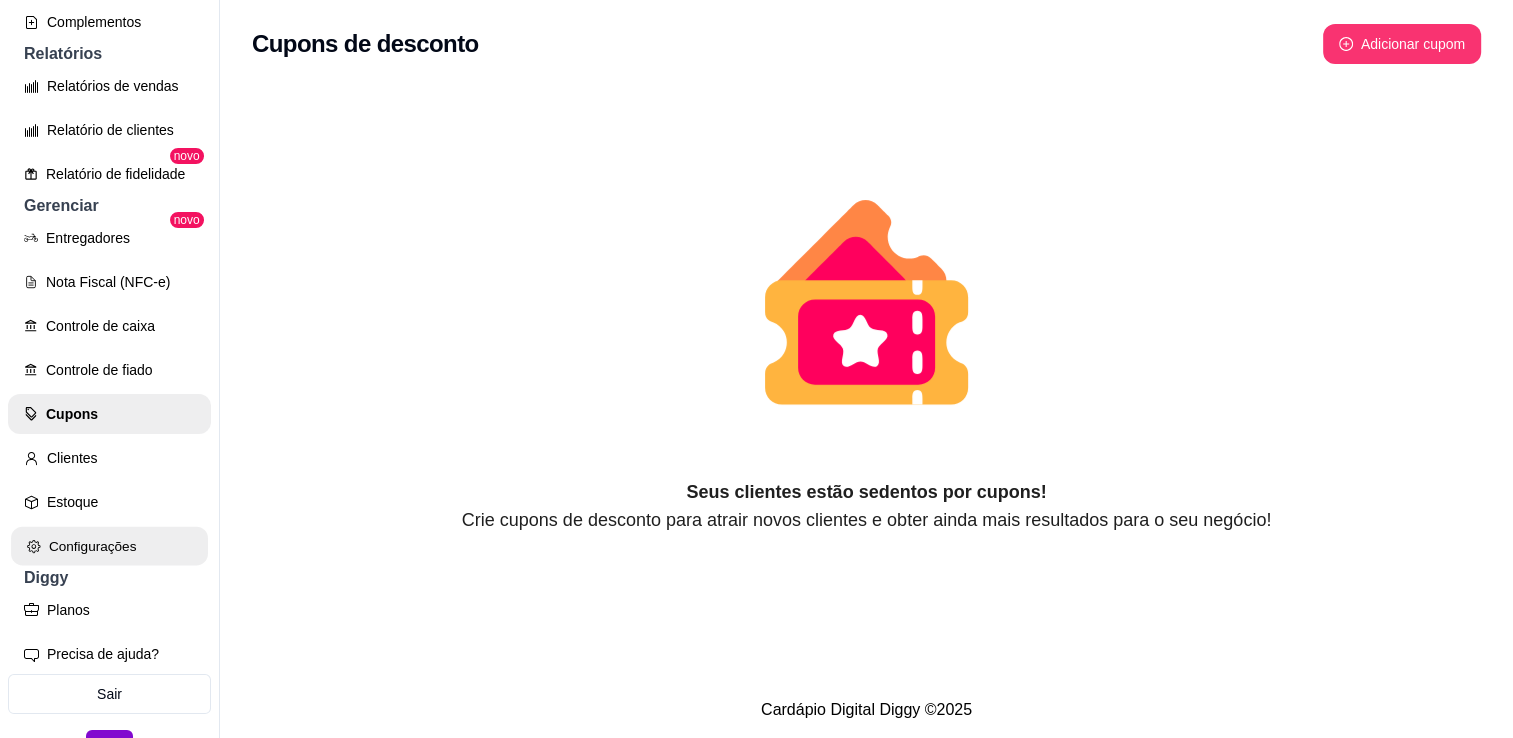 click on "Configurações" at bounding box center [109, 546] 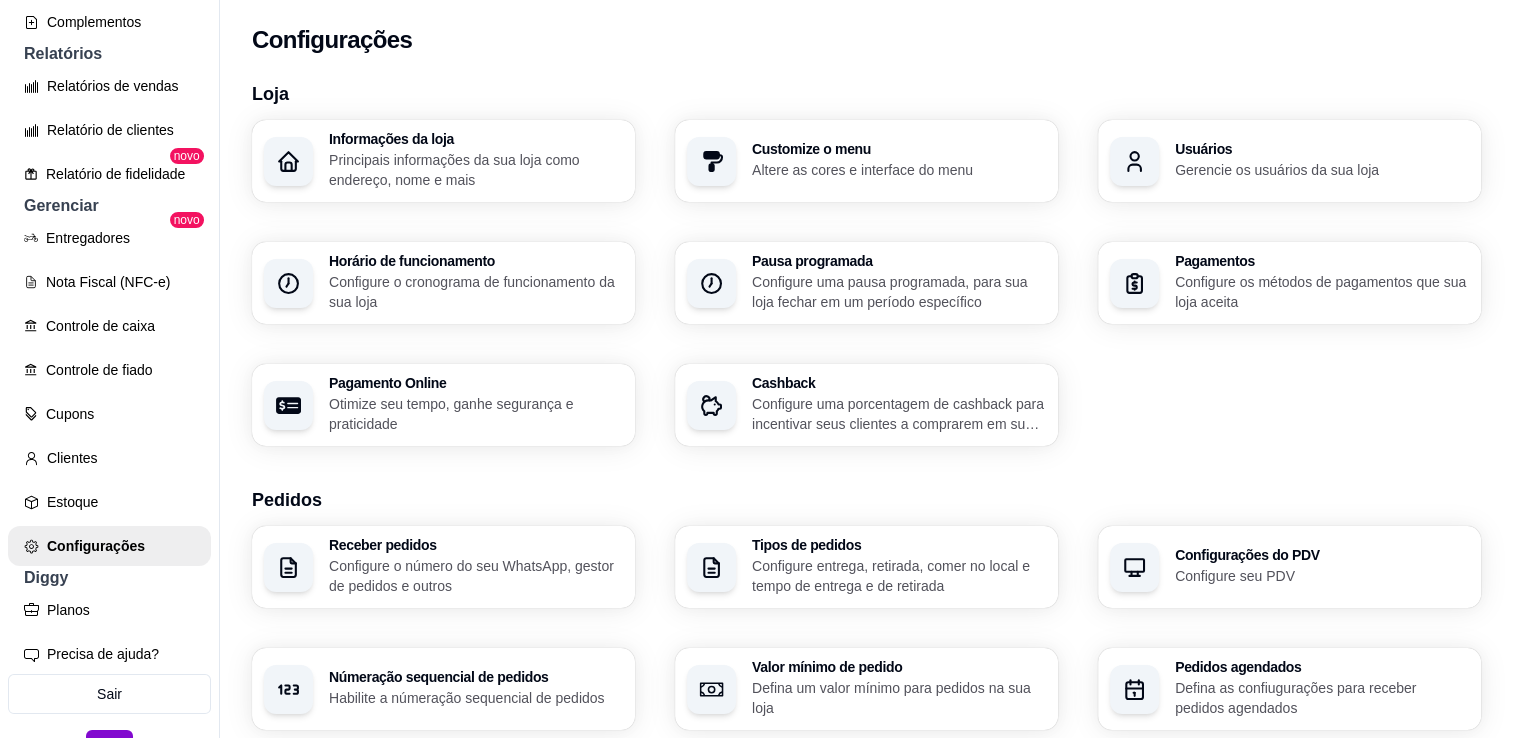 click on "Pagamento Online Otimize seu tempo, ganhe segurança e praticidade" at bounding box center [443, 405] 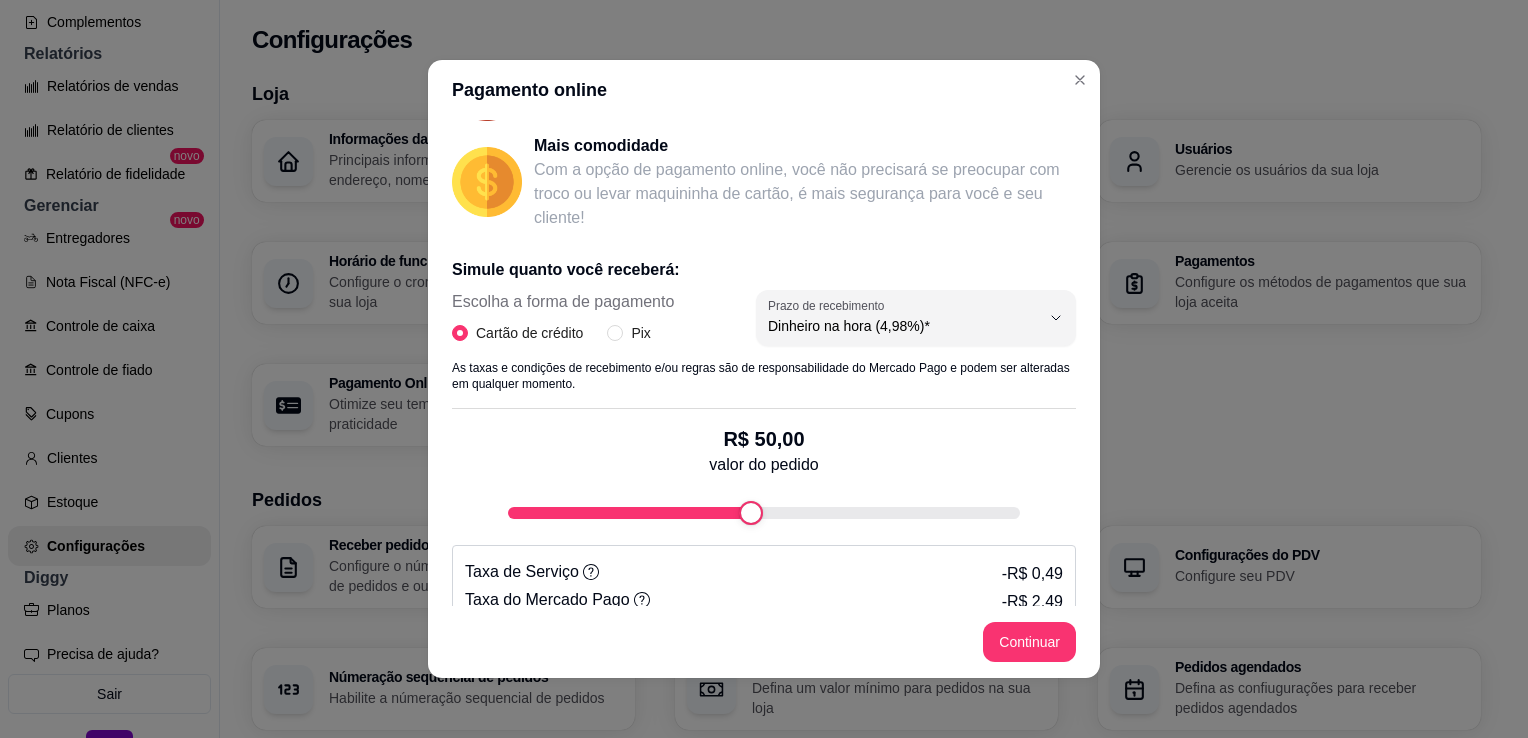scroll, scrollTop: 263, scrollLeft: 0, axis: vertical 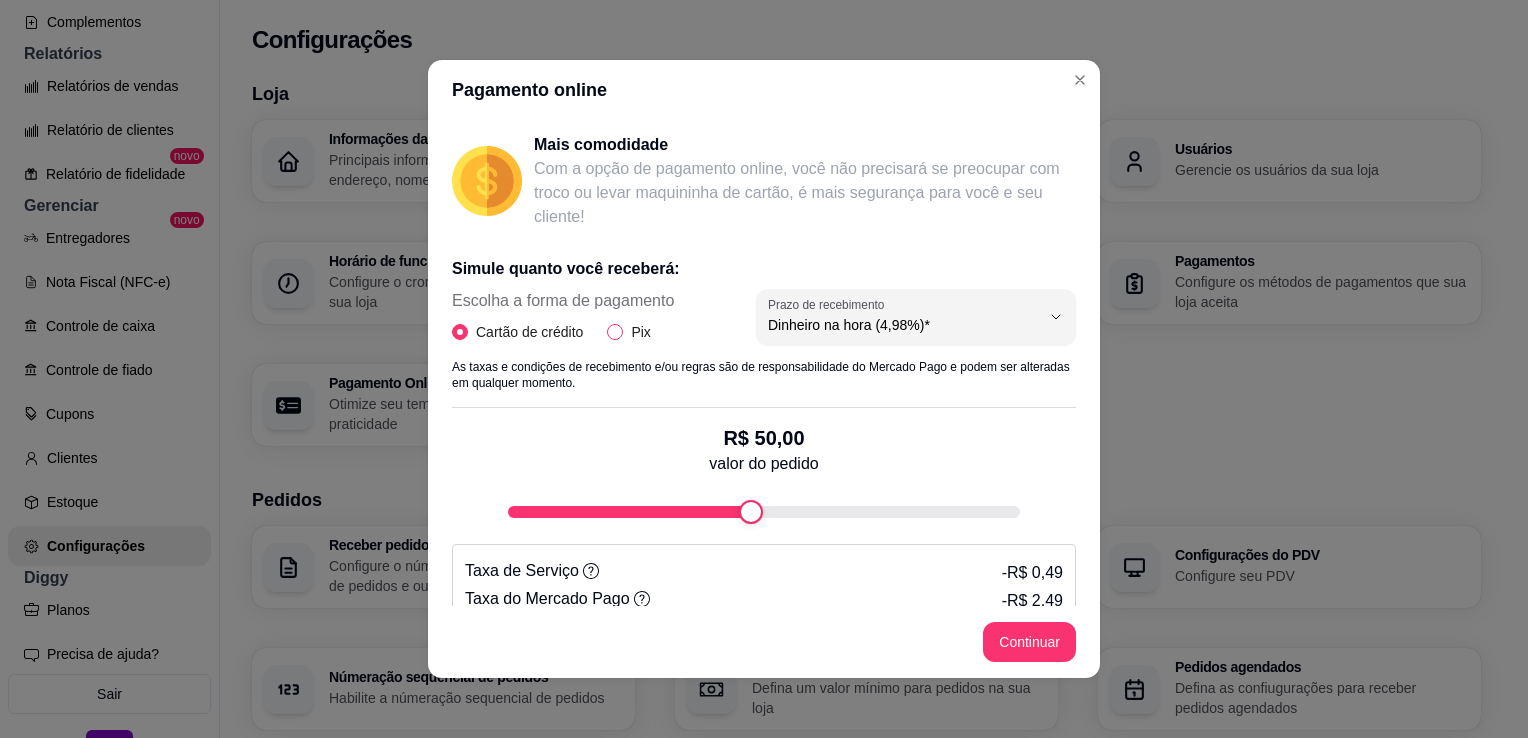 click on "Pix" at bounding box center (615, 332) 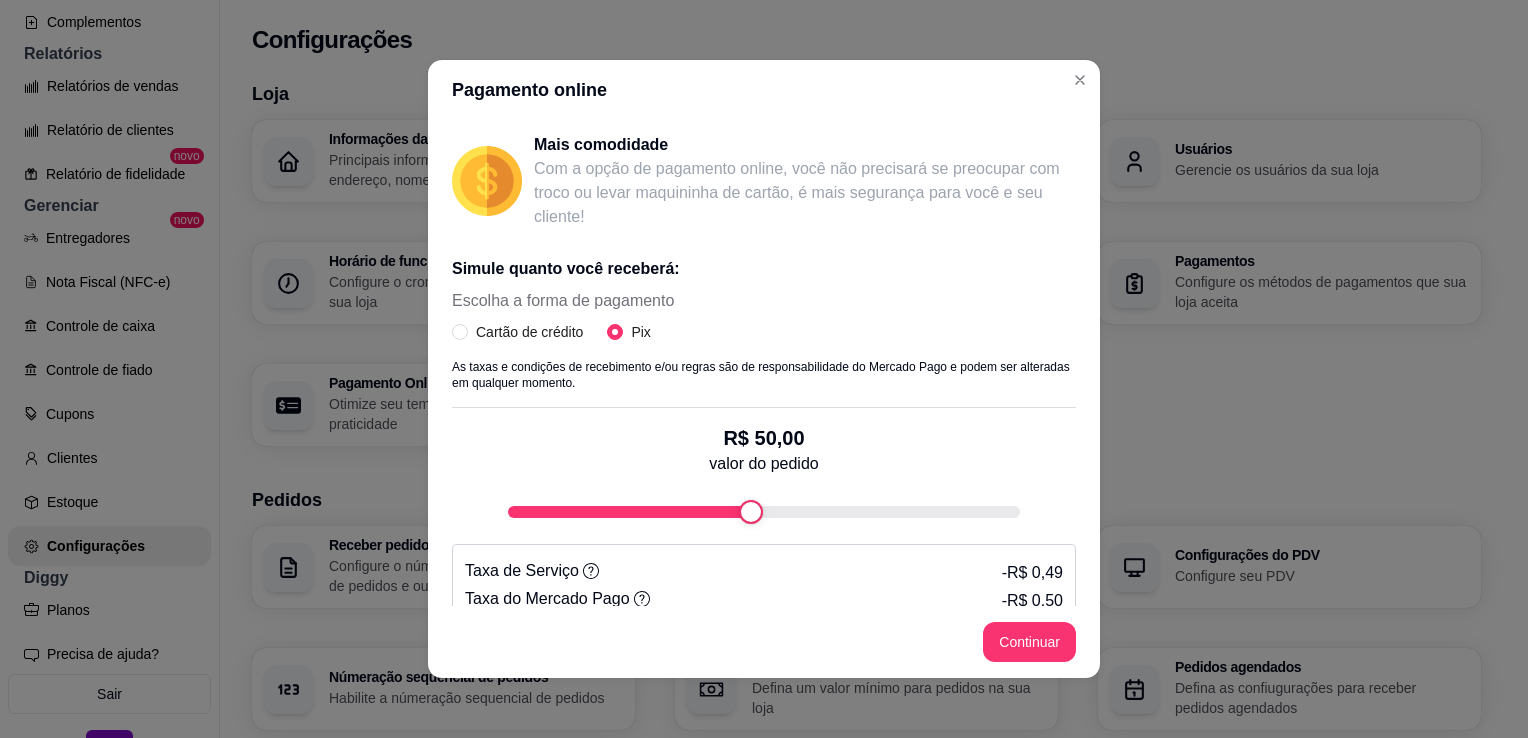 scroll, scrollTop: 318, scrollLeft: 0, axis: vertical 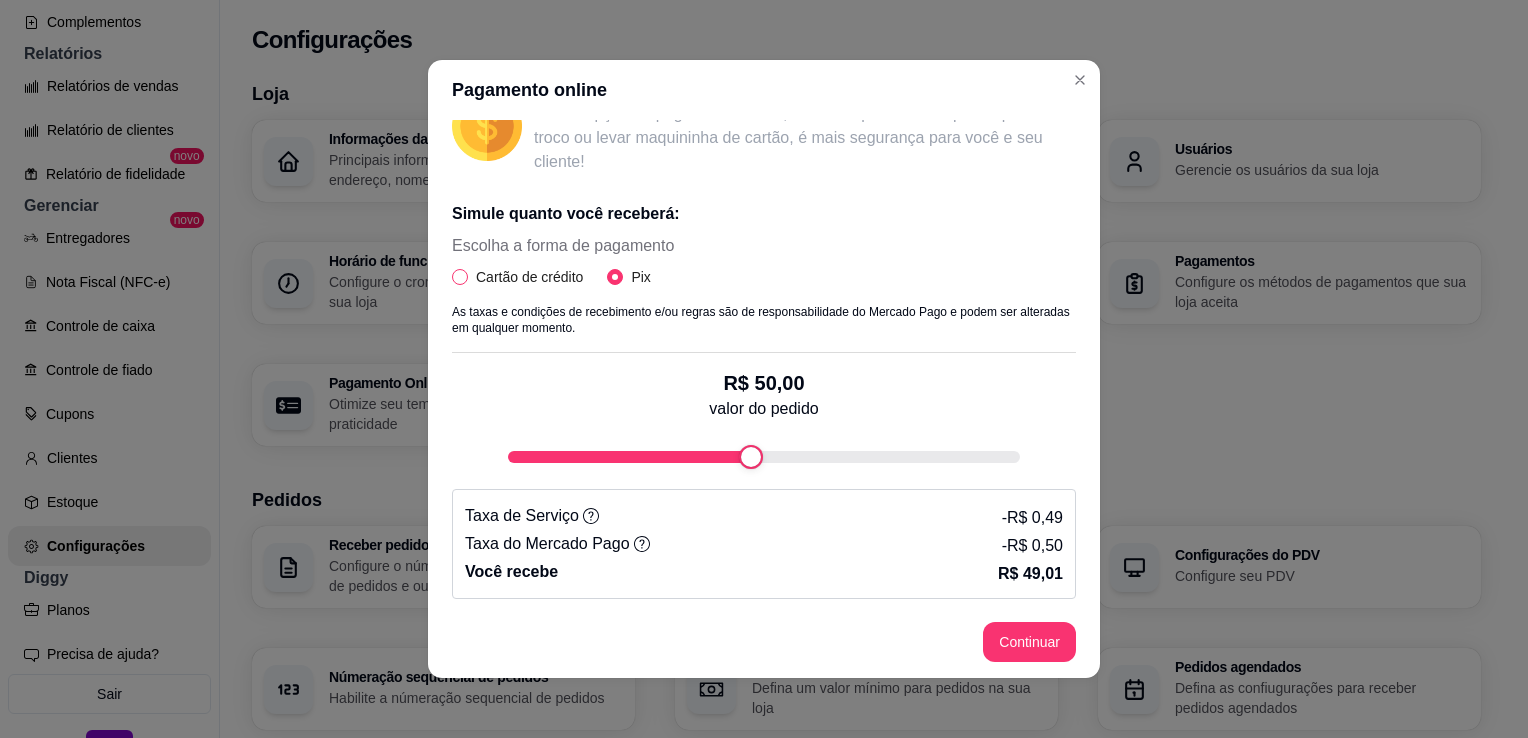 click on "Cartão de crédito" at bounding box center (460, 277) 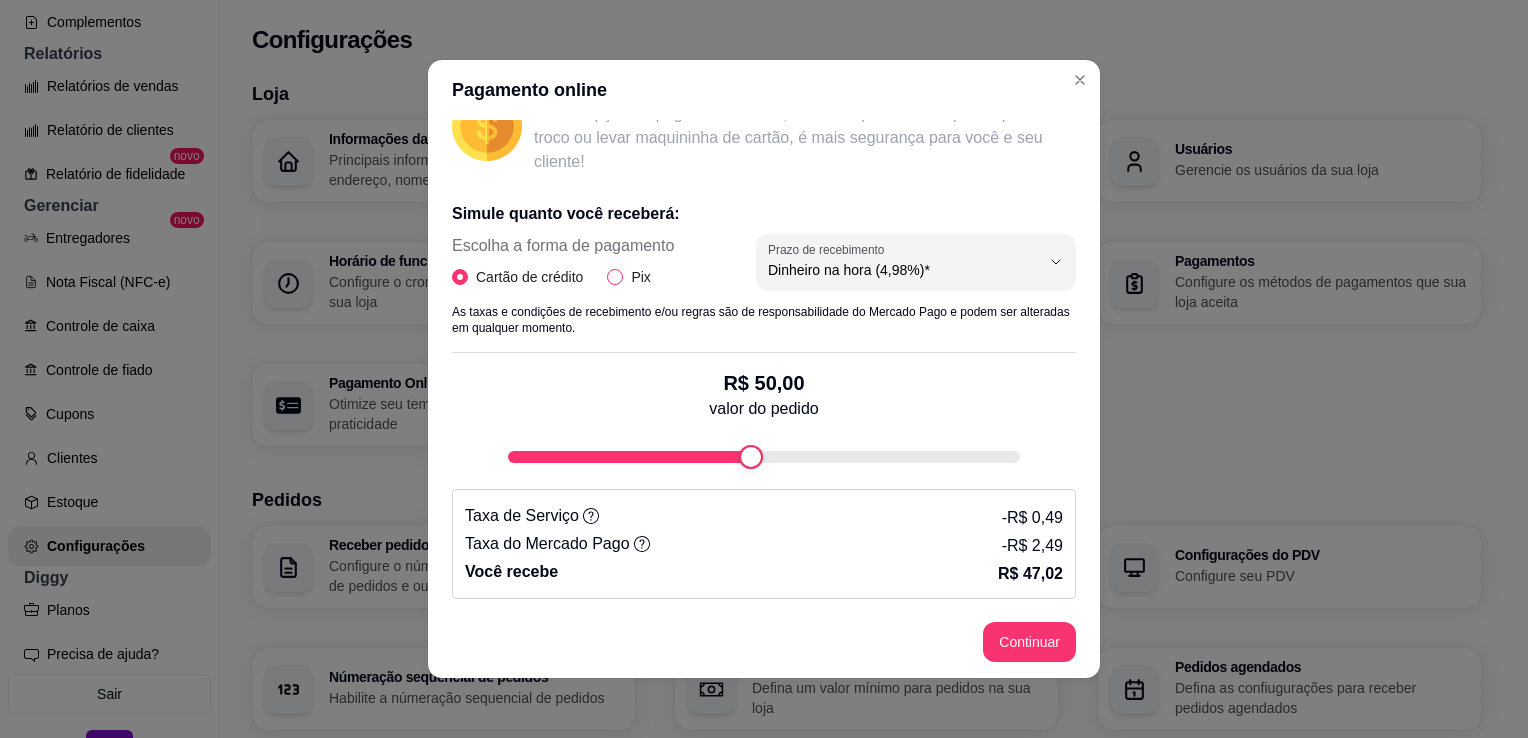 click on "Pix" at bounding box center (640, 277) 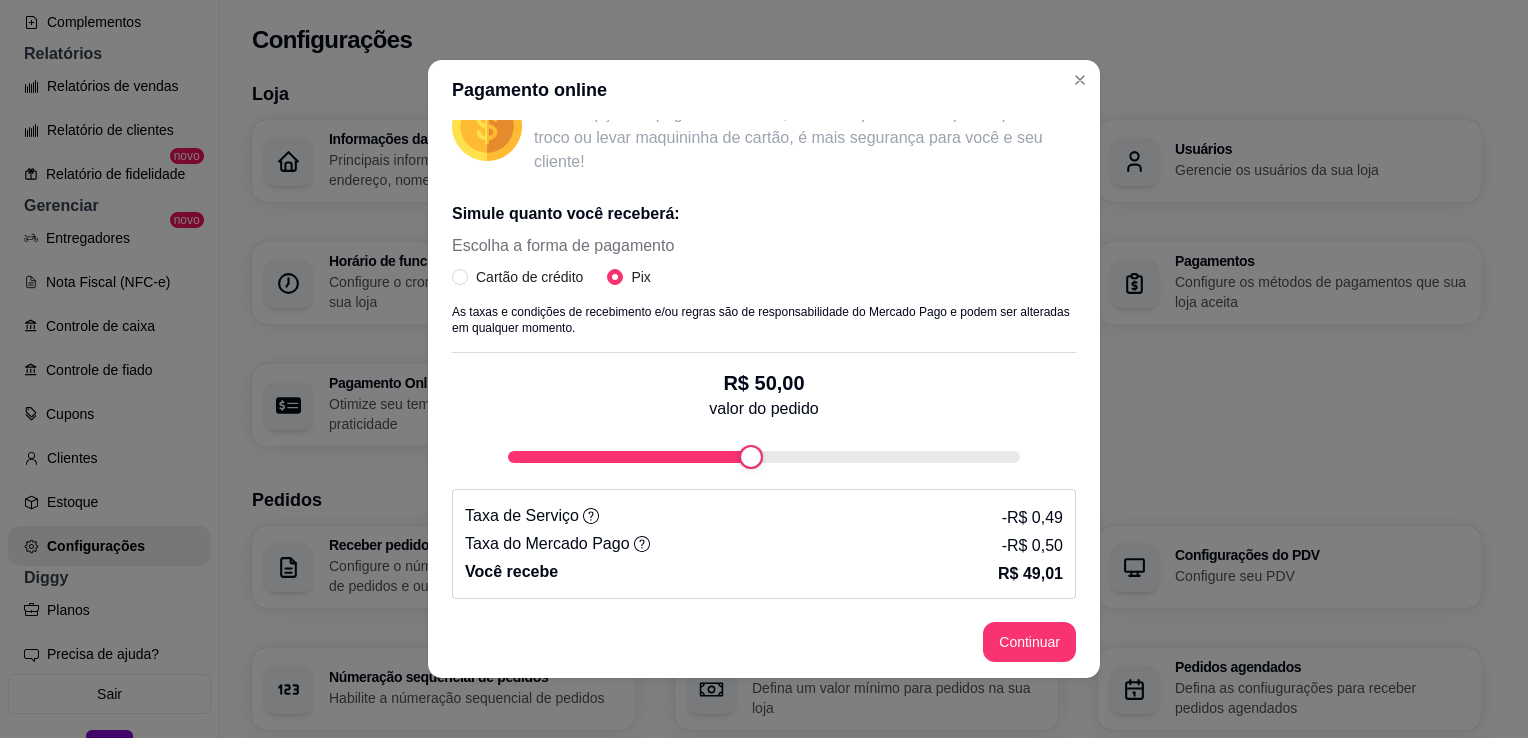 scroll, scrollTop: 4, scrollLeft: 0, axis: vertical 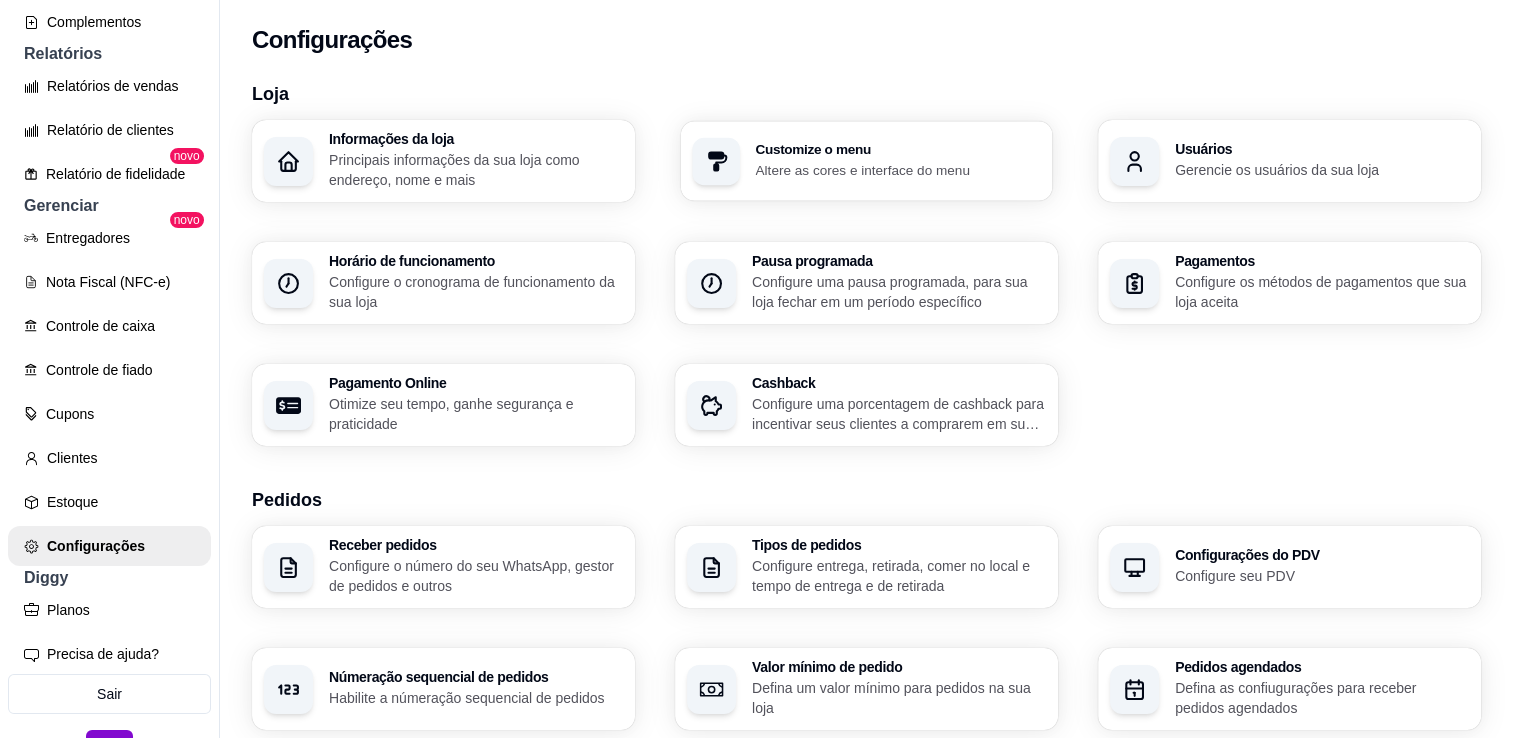 click on "Customize o menu Altere as cores e interface do menu" at bounding box center [867, 161] 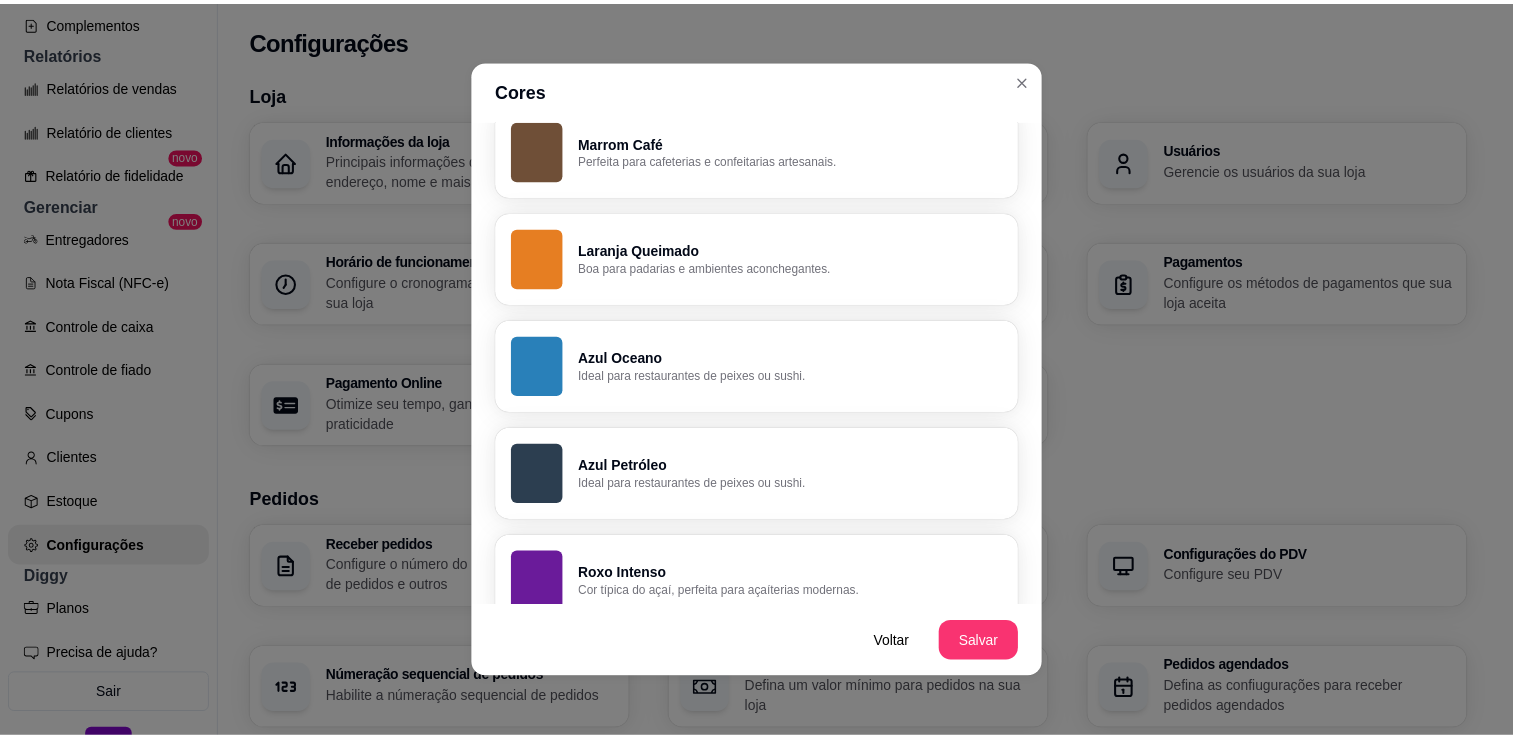 scroll, scrollTop: 737, scrollLeft: 0, axis: vertical 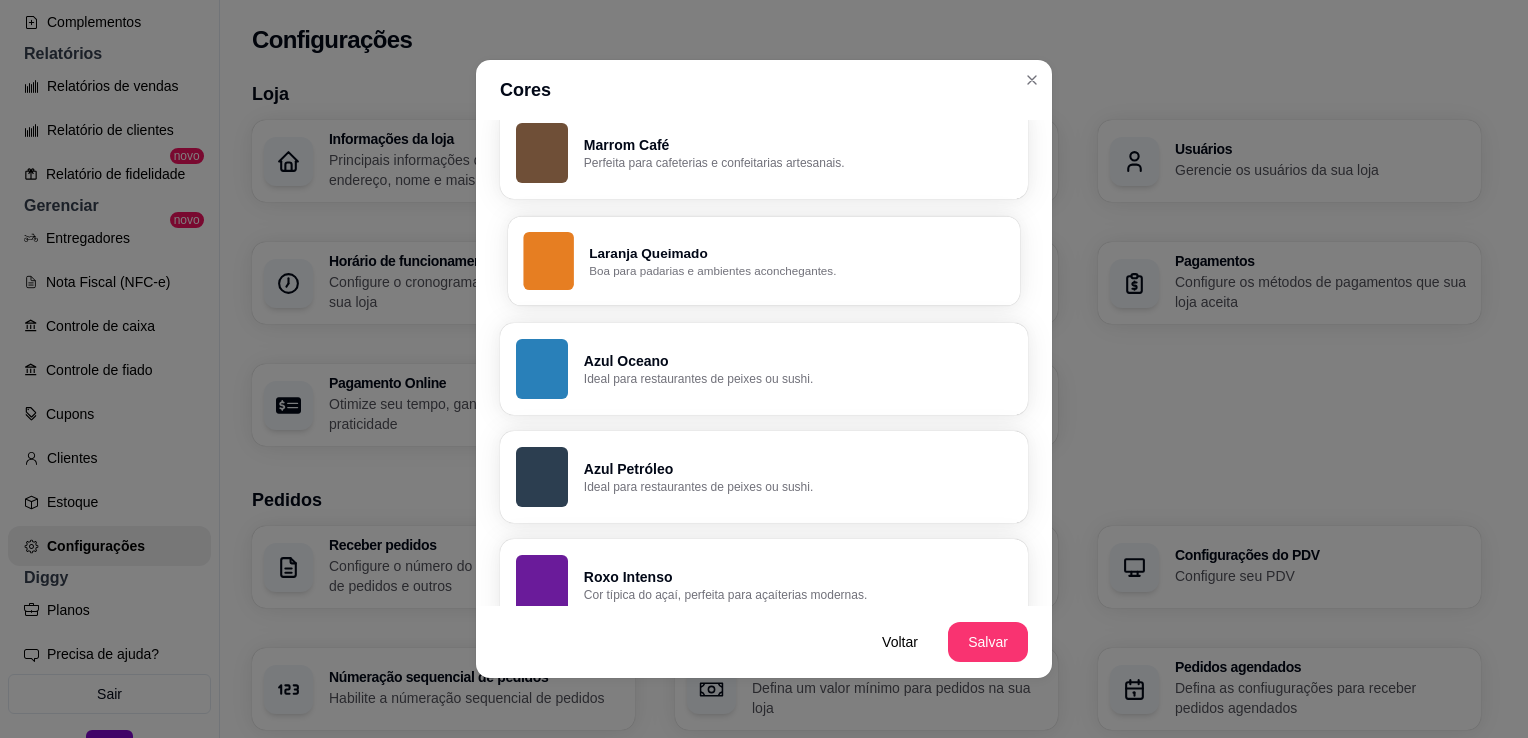 click on "Laranja Queimado" at bounding box center (796, 253) 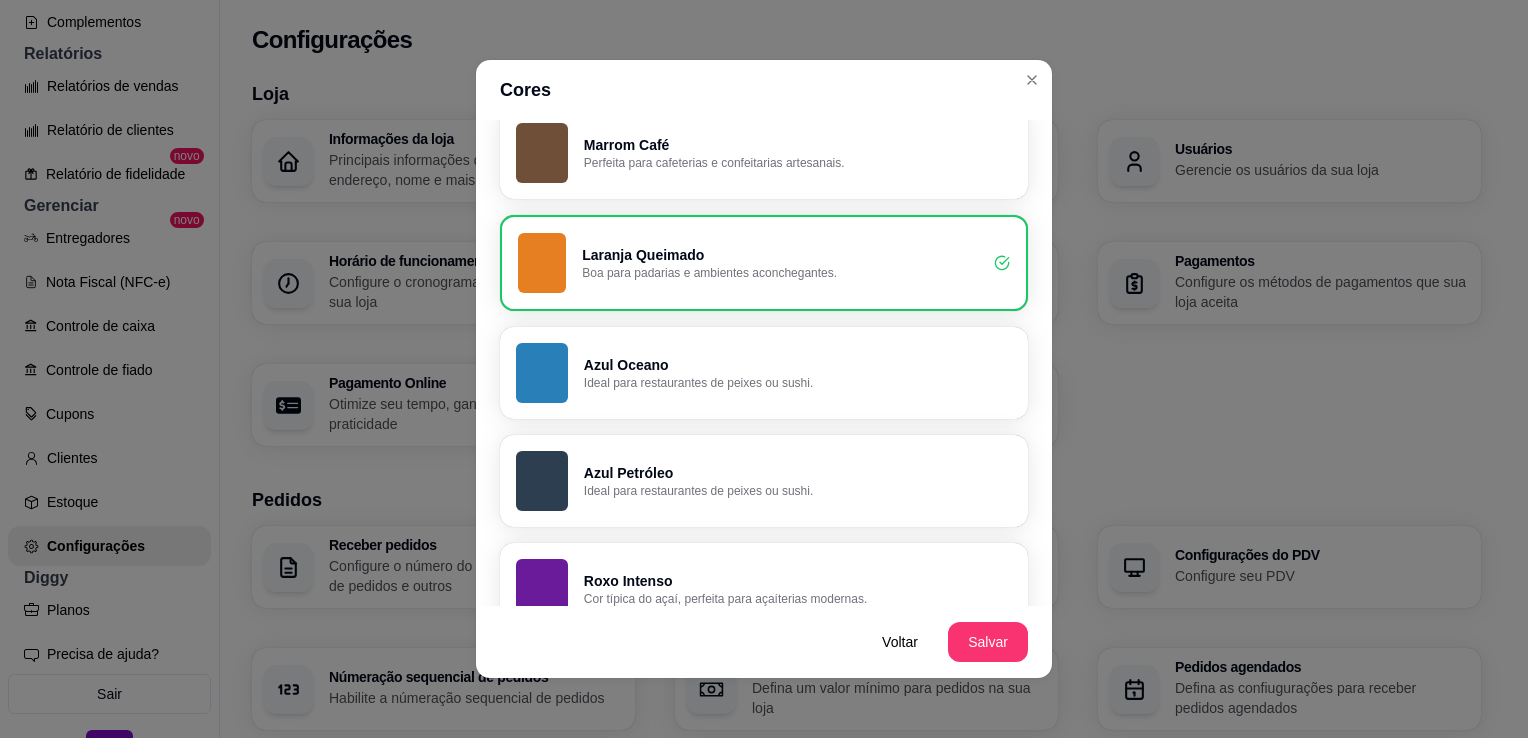 click on "Voltar Salvar" at bounding box center [764, 642] 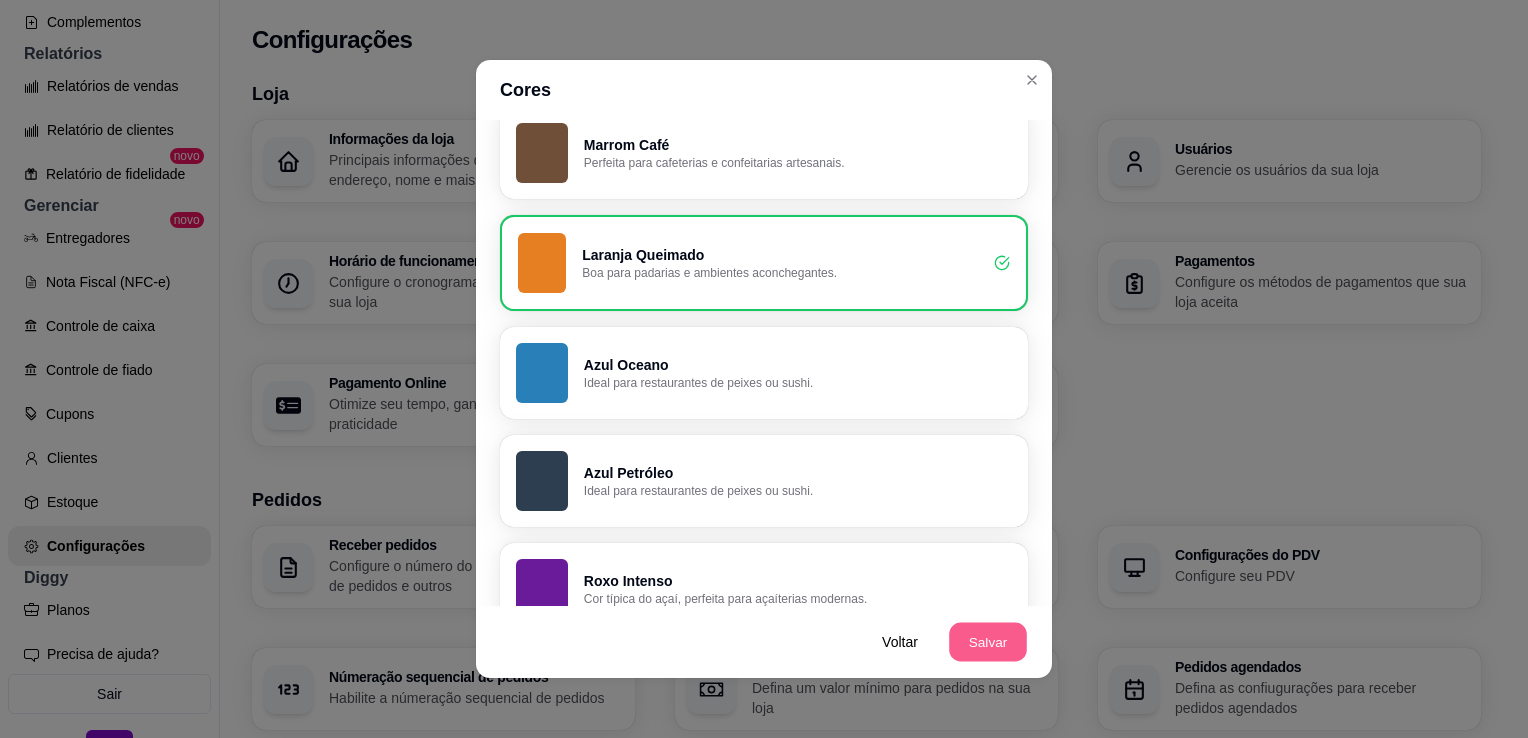 click on "Salvar" at bounding box center [988, 642] 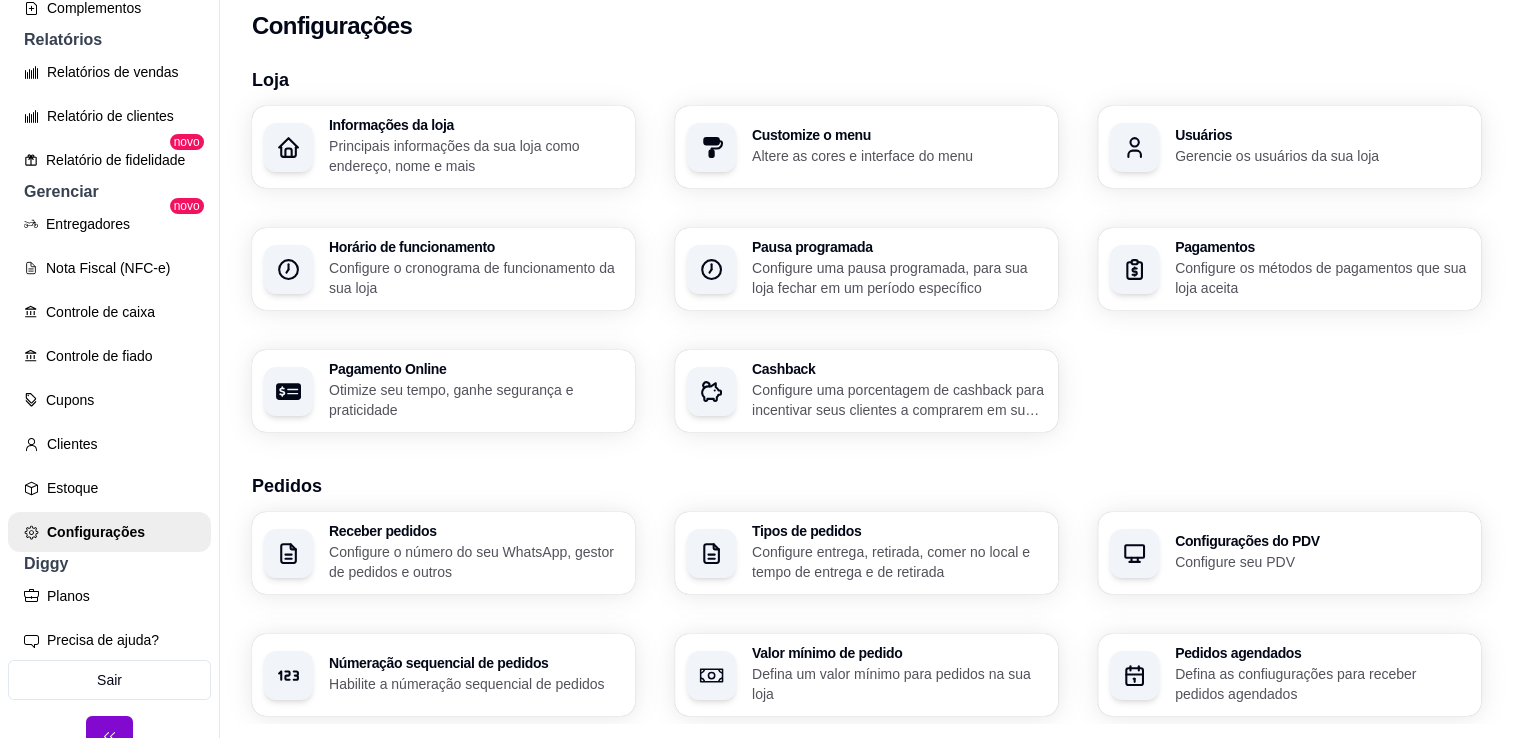 scroll, scrollTop: 12, scrollLeft: 0, axis: vertical 